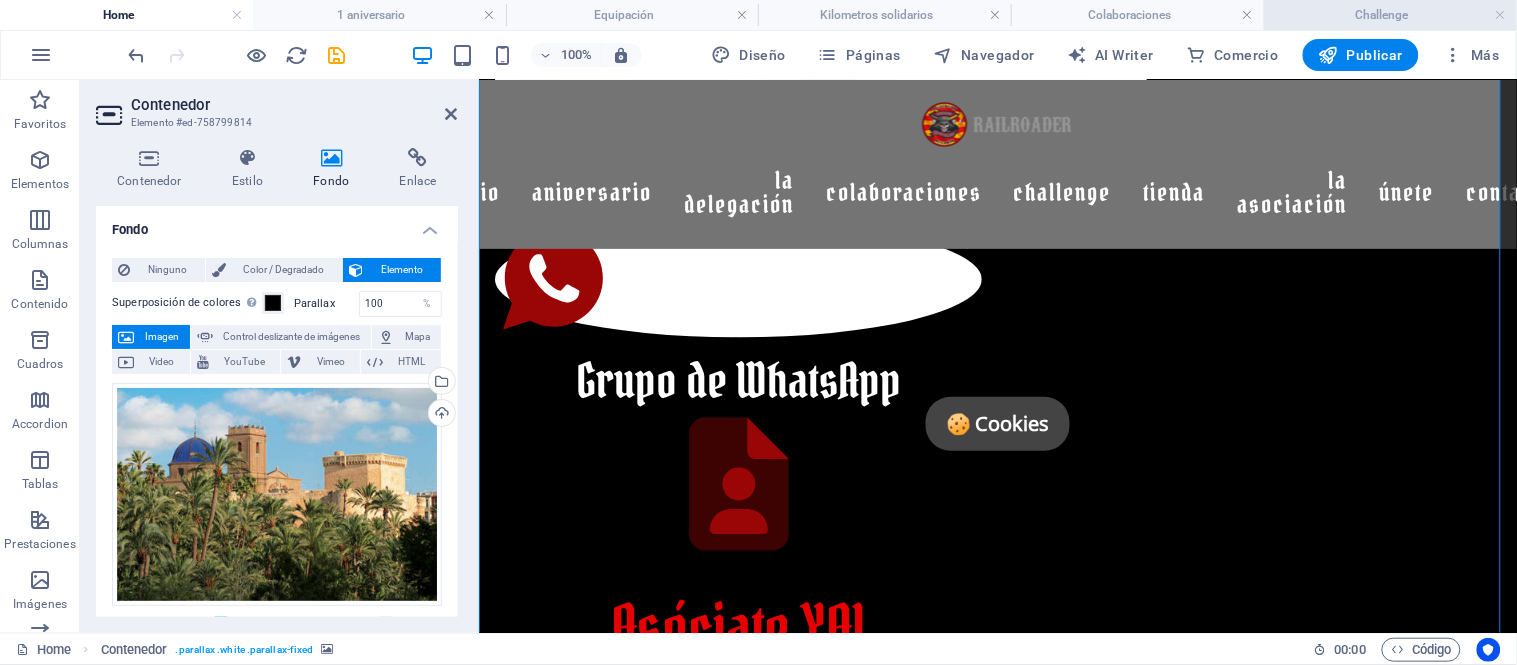 scroll, scrollTop: 0, scrollLeft: 0, axis: both 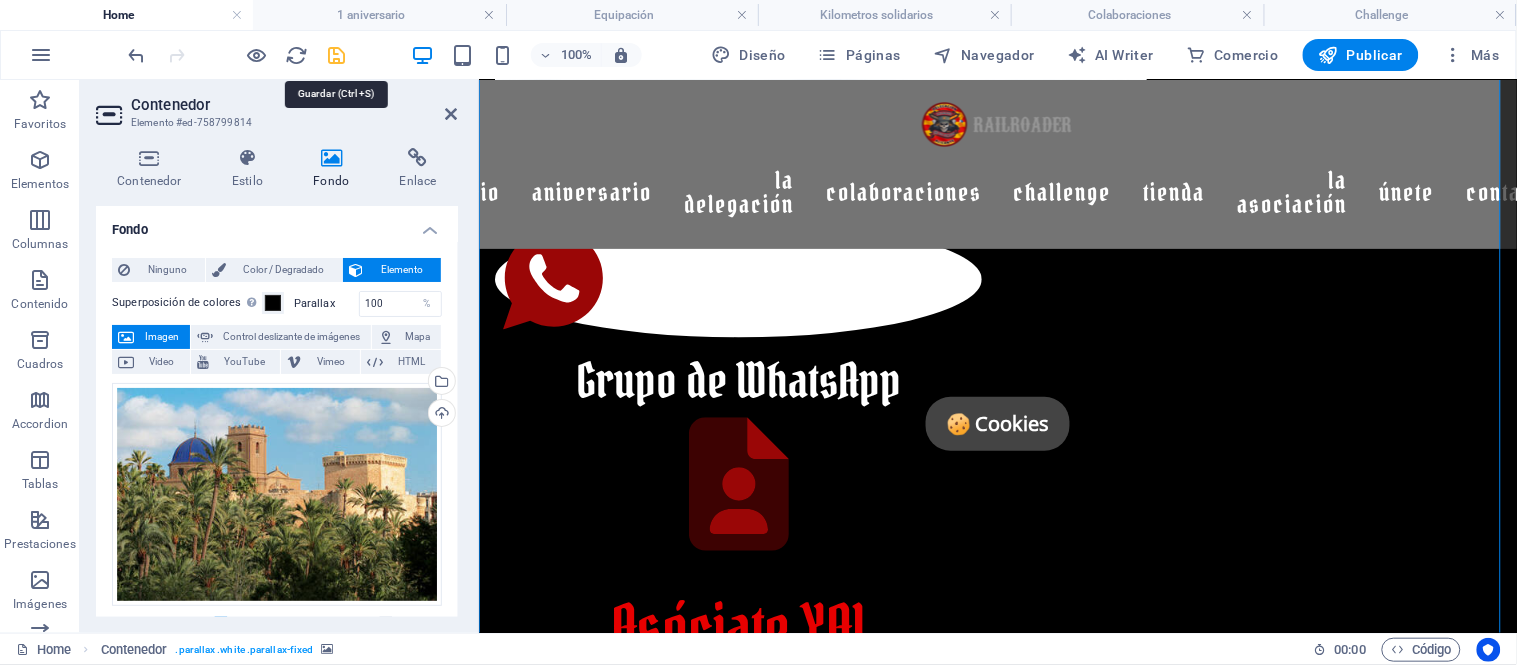 click at bounding box center [337, 55] 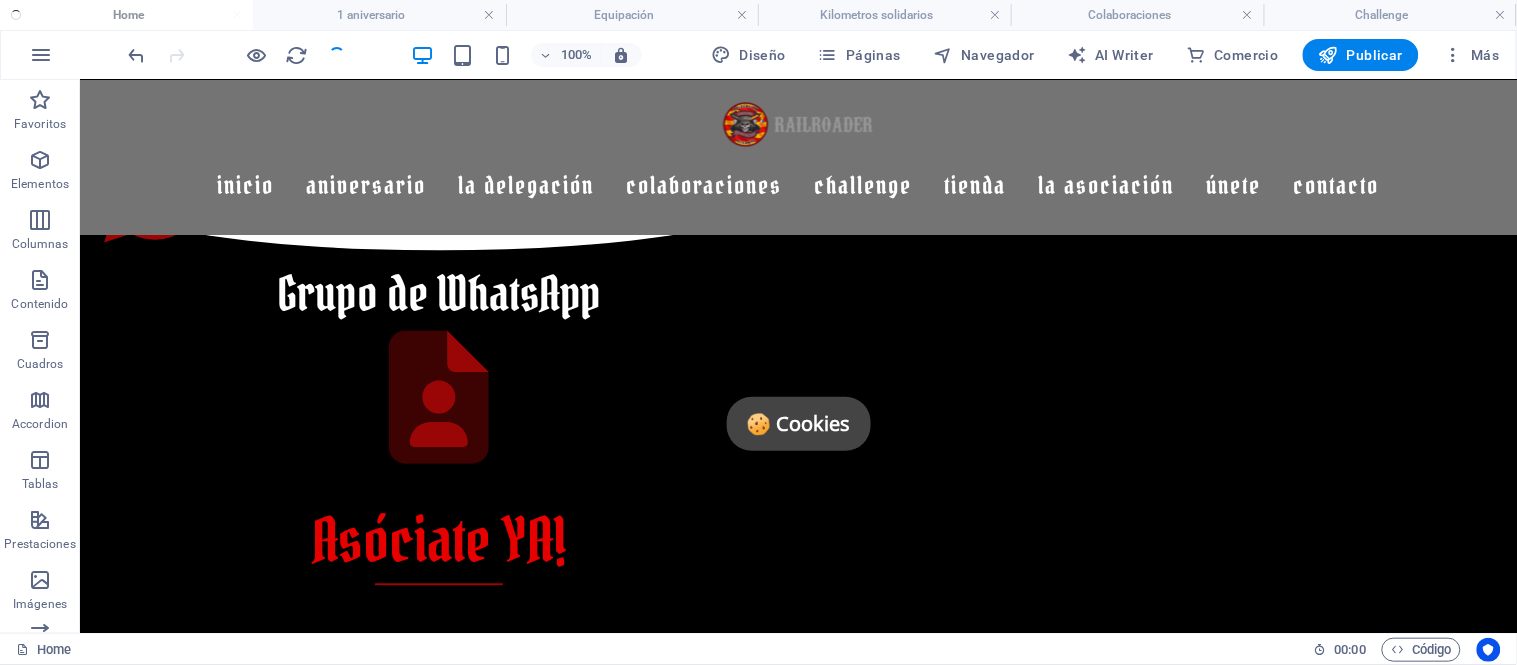 scroll, scrollTop: 2952, scrollLeft: 0, axis: vertical 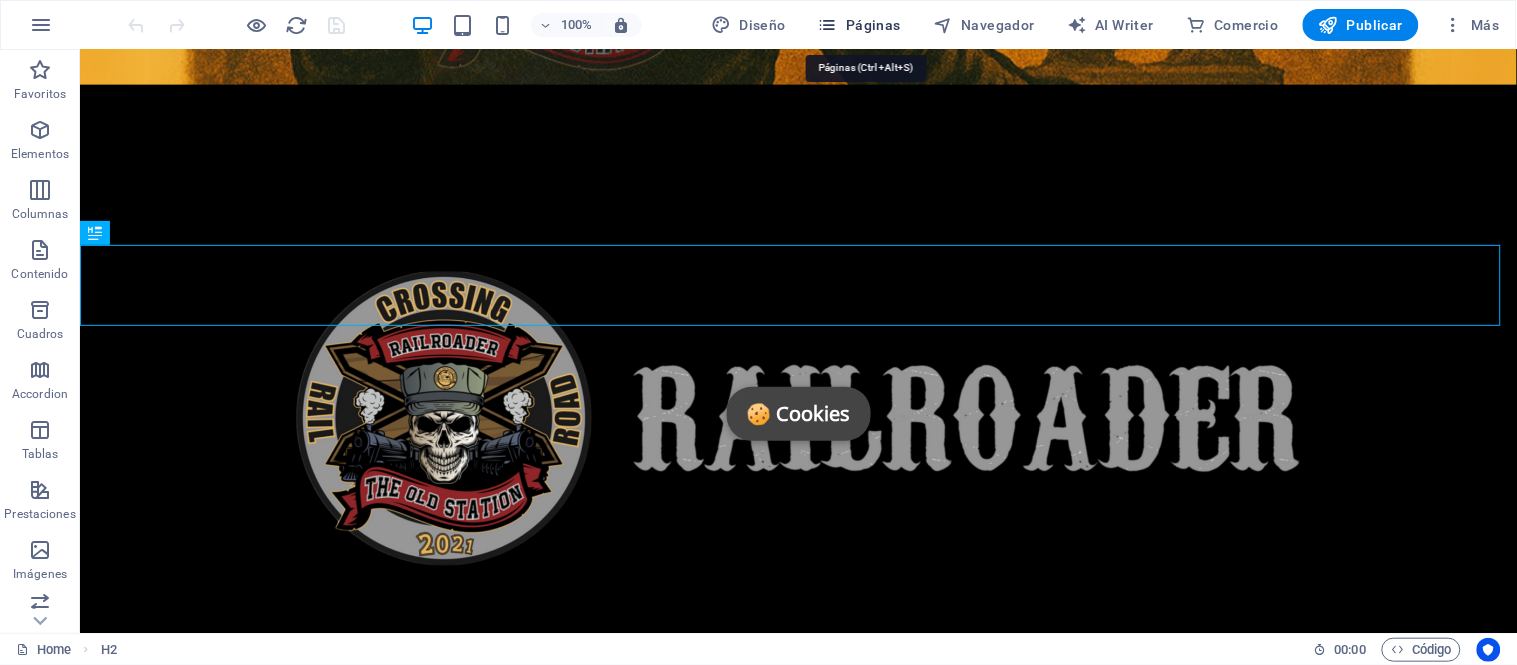 click on "Páginas" at bounding box center (859, 25) 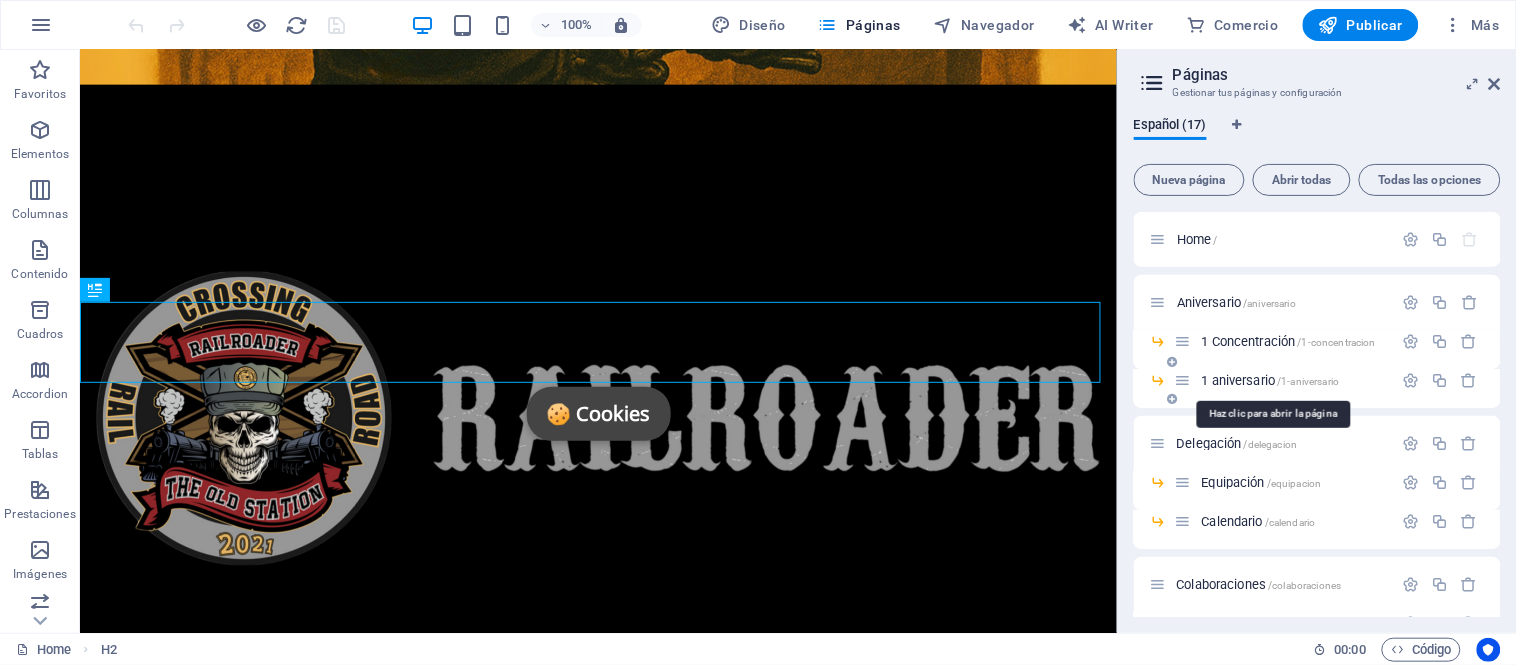 click on "1 aniversario /1-aniversario" at bounding box center [1271, 380] 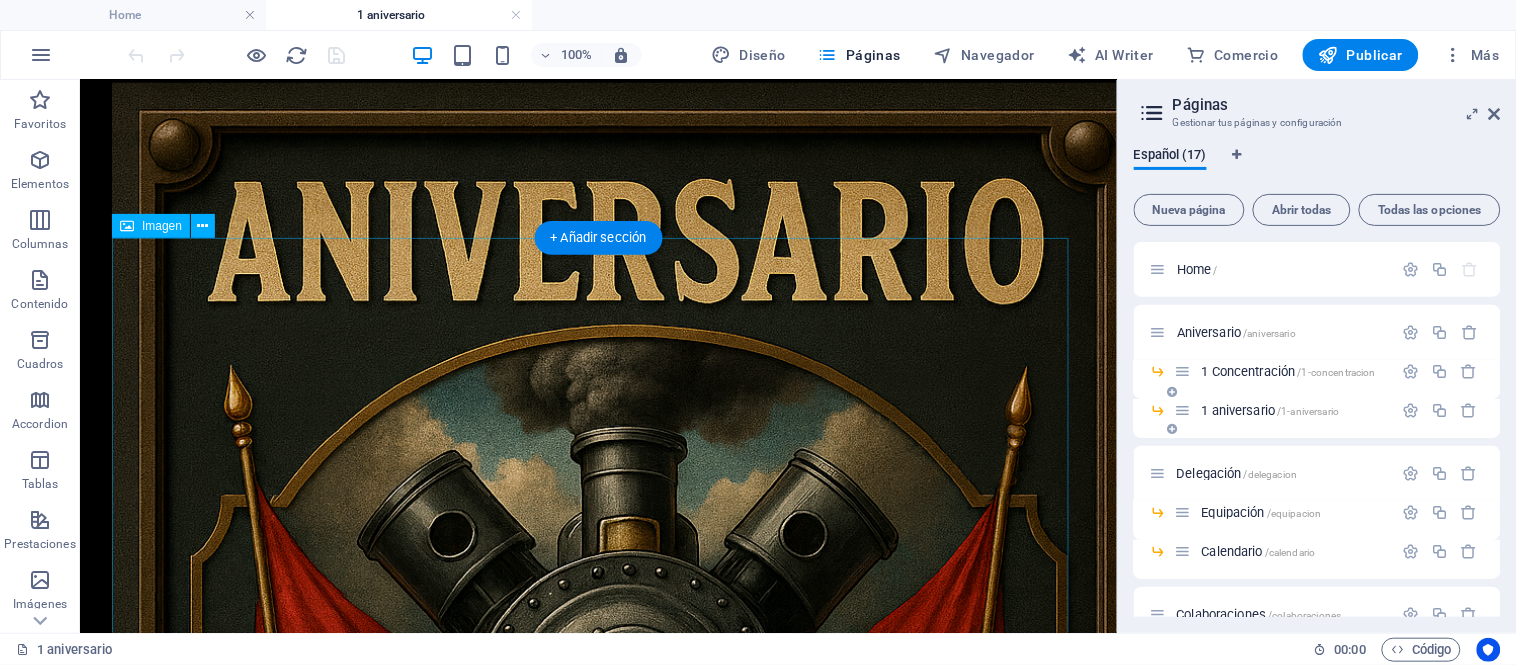 scroll, scrollTop: 2555, scrollLeft: 0, axis: vertical 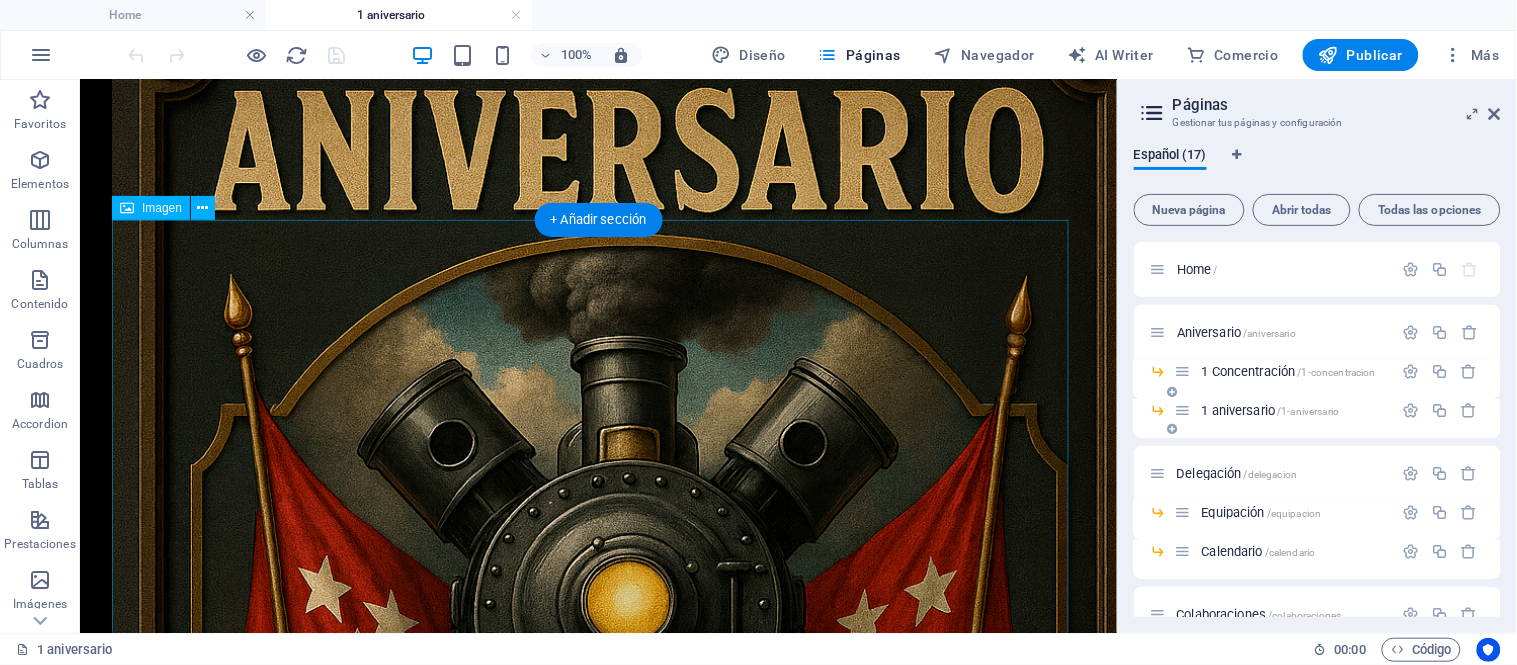 click at bounding box center (597, 3018) 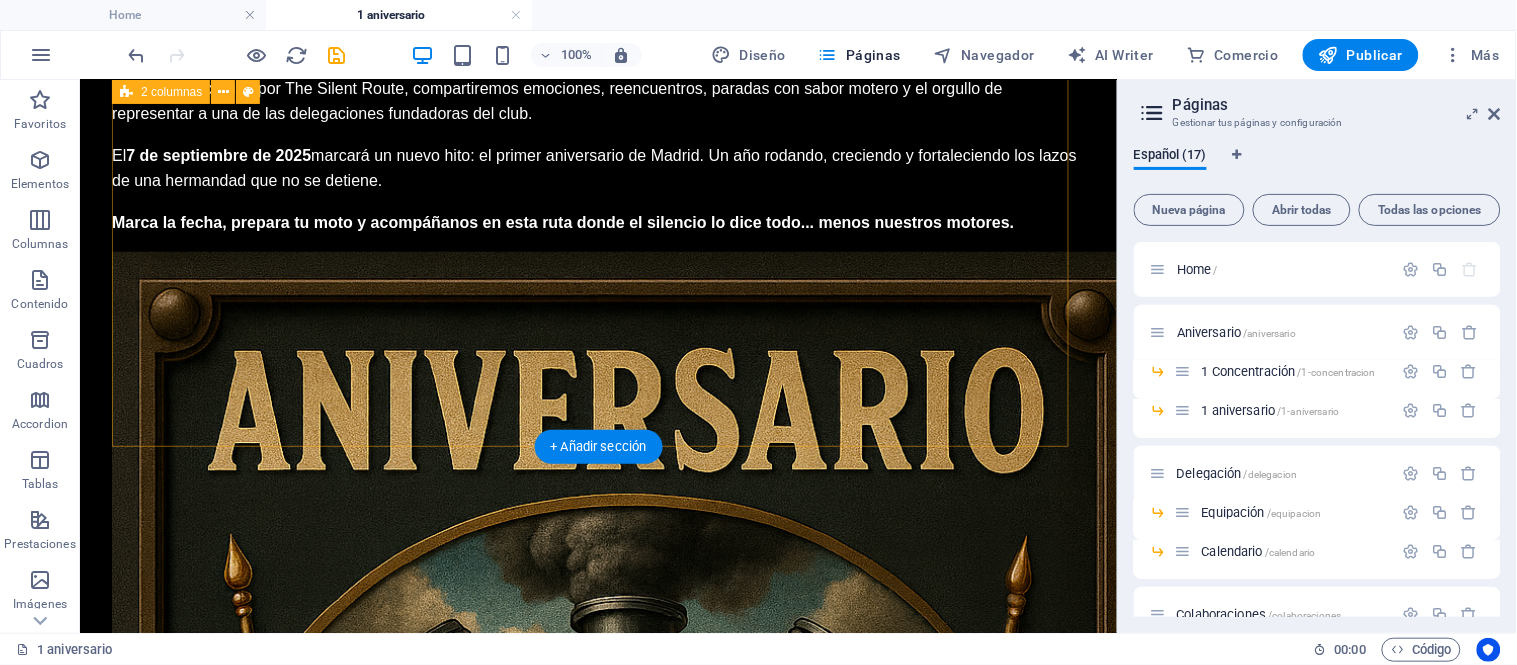 scroll, scrollTop: 2333, scrollLeft: 0, axis: vertical 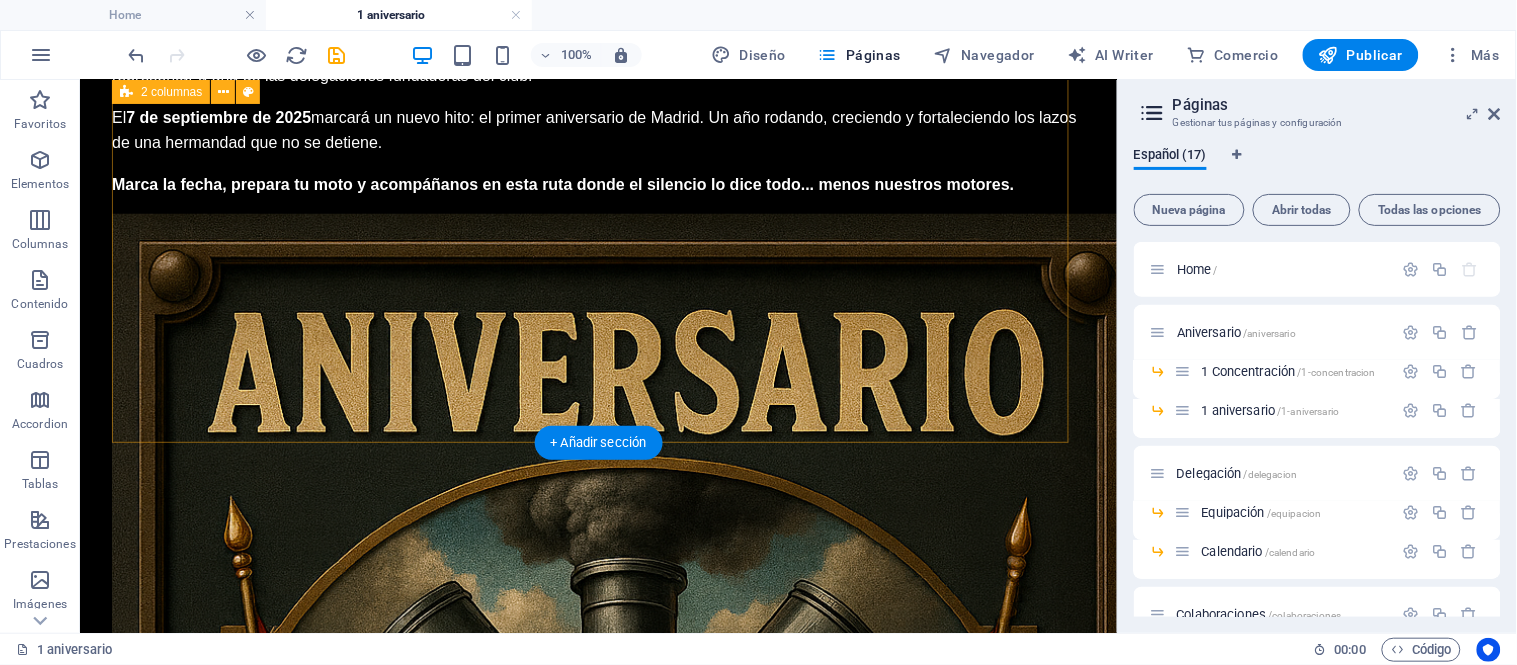 click on "Aniversario Delegación Madrid - Railroader The Old Station
1º Aniversario Delegación Madrid 2025
Rugimos donde el Oso pisa y El Madroño arde
El próximo aniversario de la  Delegación de Madrid  de Railroader The Old Station se celebrará de una forma especial:  rodando en hermandad por The Silent Route , una de las rutas más espectaculares y emblemáticas del país.
Una jornada para rendir homenaje al espíritu que nos une, atravesando paisajes de silencio, curvas infinitas y naturaleza indómita. Esta ruta no solo será un viaje sobre el asfalto, sino una experiencia de fraternidad y libertad.
La Delegación de Madrid vuelve a rugir con fuerza, demostrando que el corazón de la capital late también en cada kilómetro que recorremos juntos. Entre pinos, sierras y miradores, escribiremos una nueva página en nuestra historia.
“Rugimos donde el Oso pisa y El Madroño arde.”
El  7 de septiembre de 2025" at bounding box center (597, 1051) 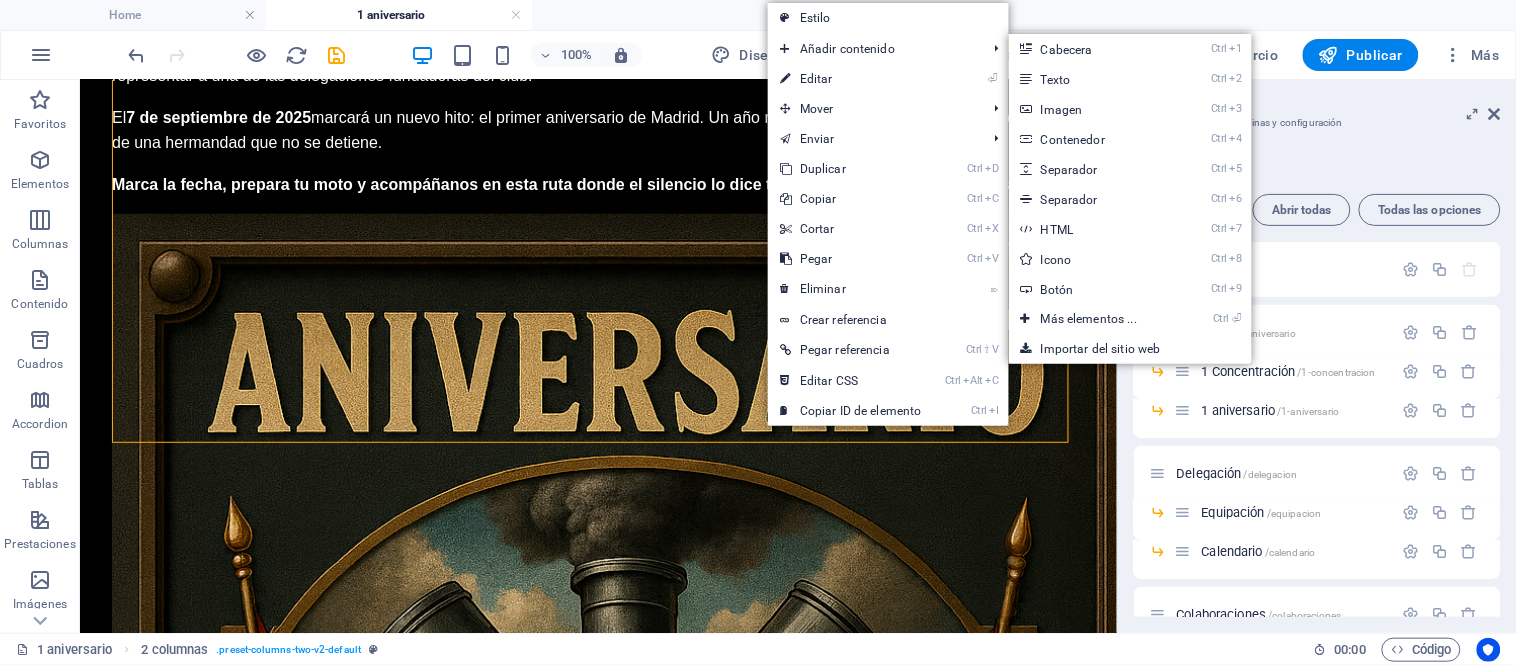 click on "Ctrl ⏎  Más elementos ..." at bounding box center (1093, 319) 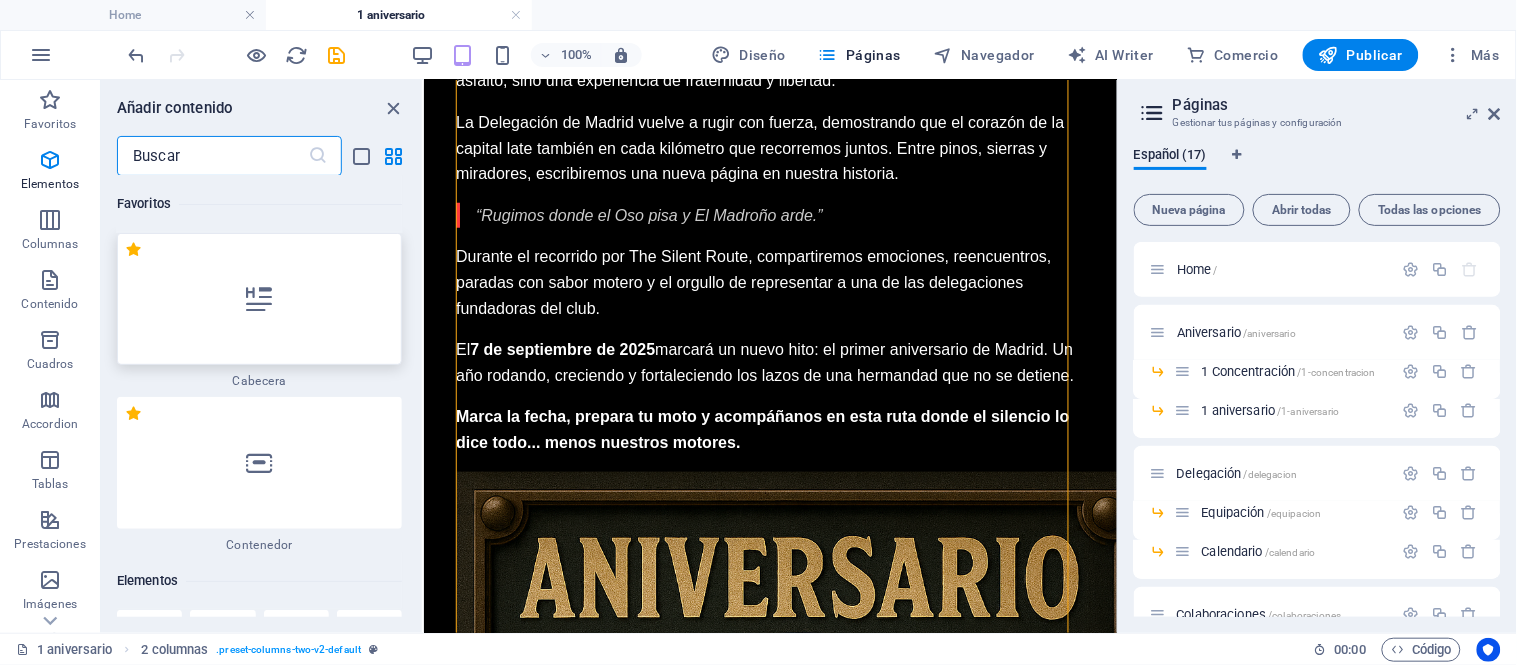 scroll, scrollTop: 2290, scrollLeft: 0, axis: vertical 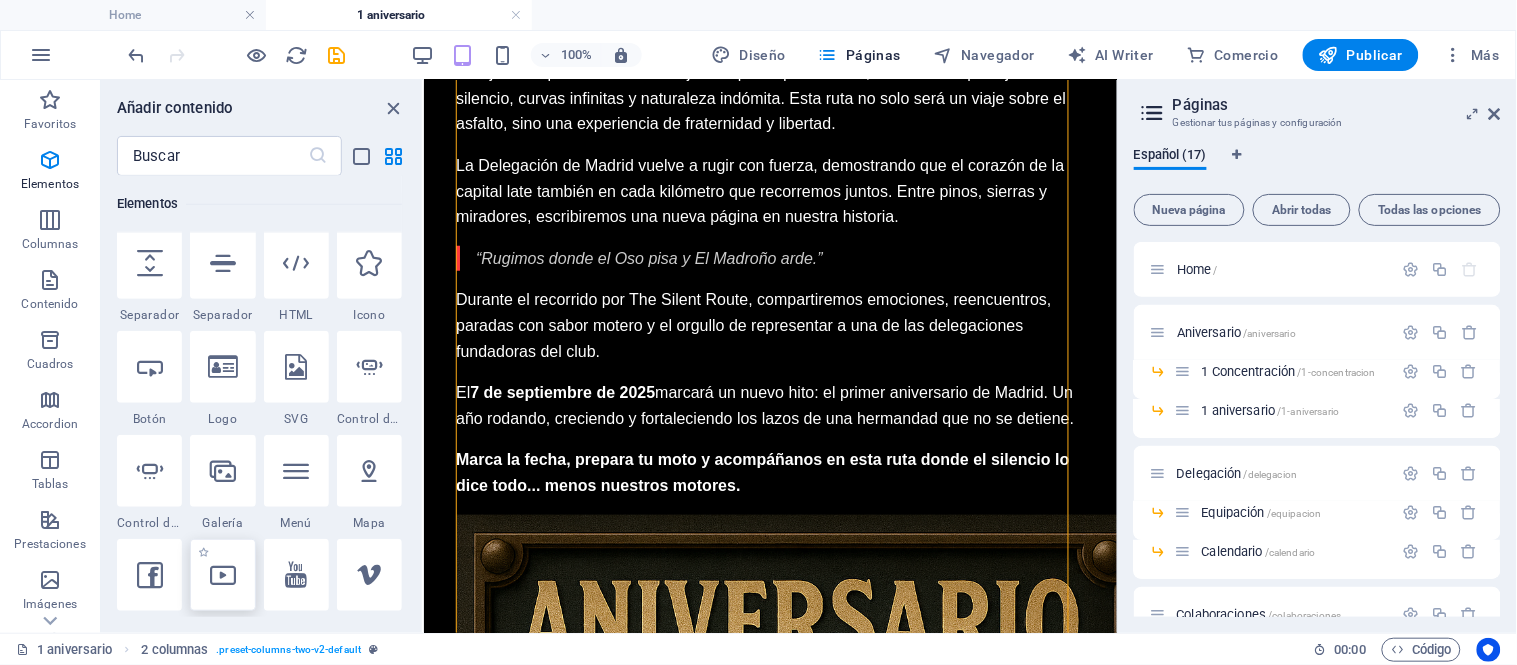 click at bounding box center [223, 575] 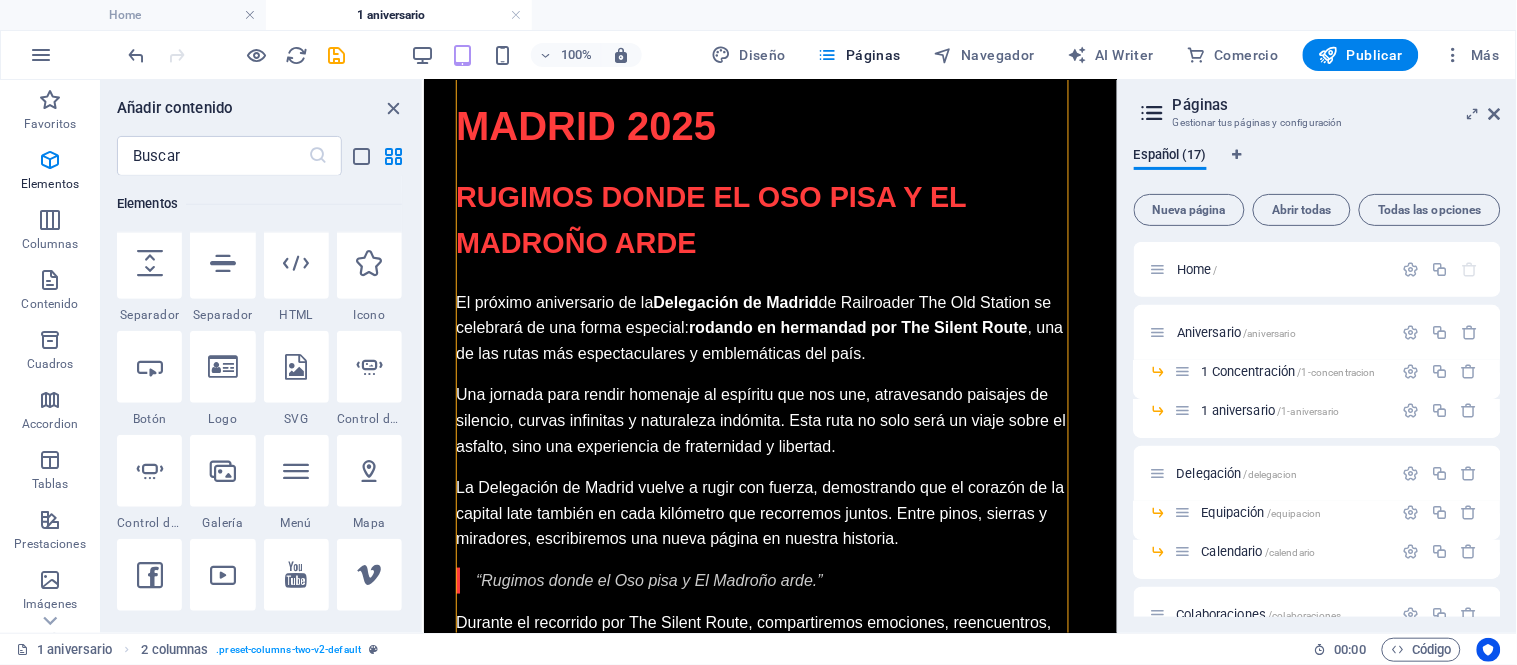 select on "%" 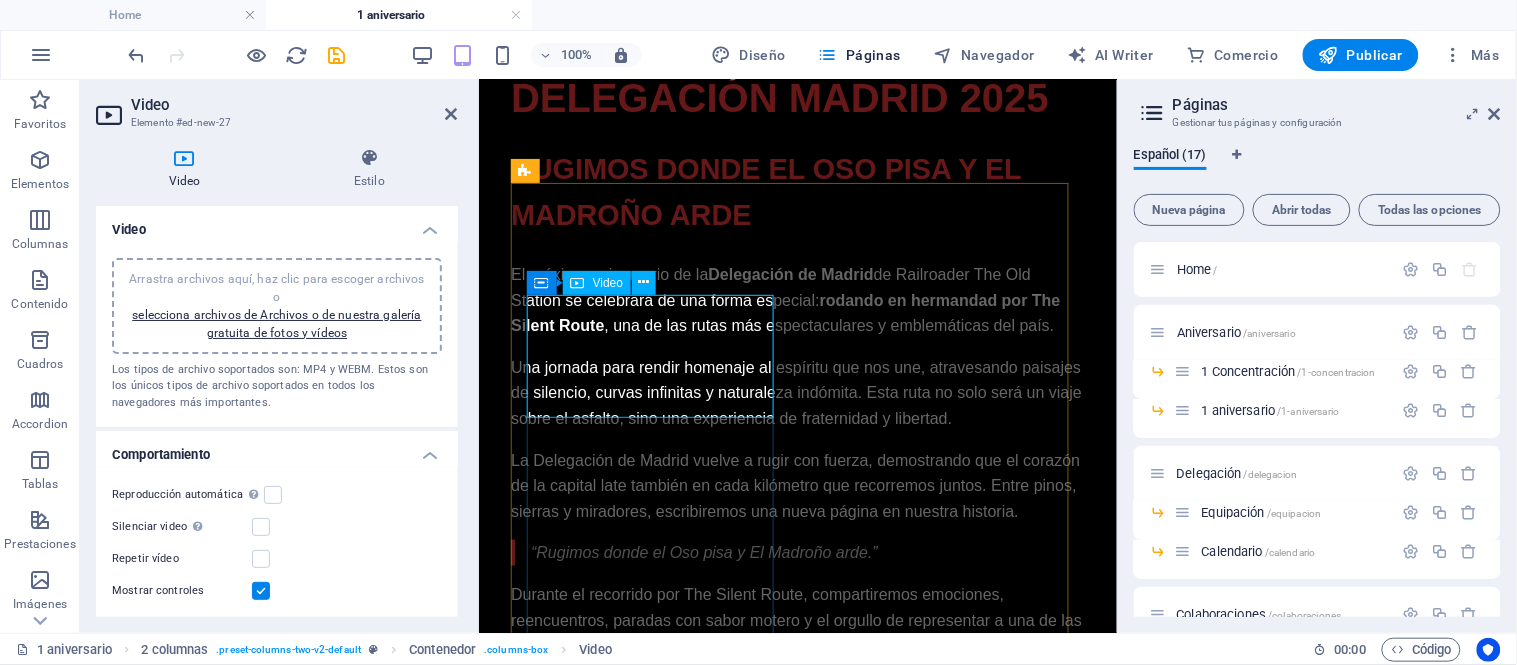scroll, scrollTop: 733, scrollLeft: 0, axis: vertical 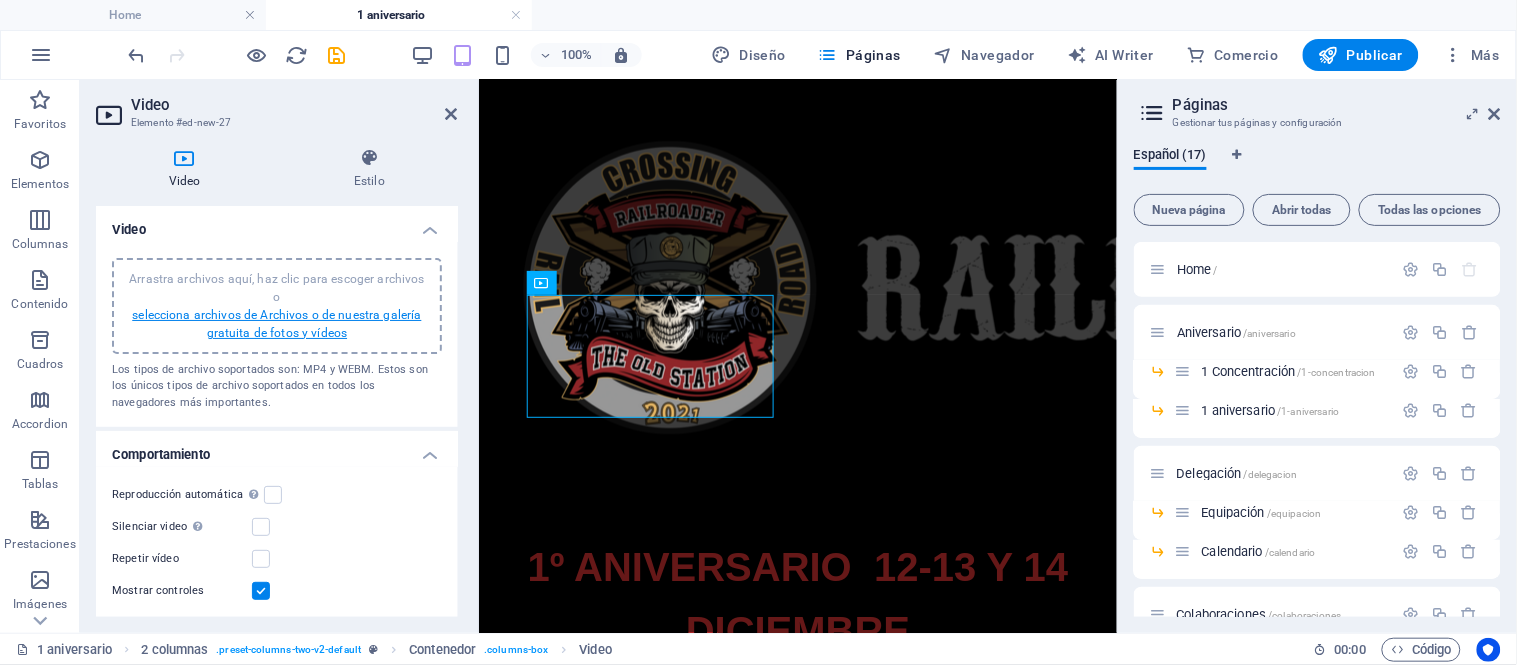 click on "selecciona archivos de Archivos o de nuestra galería gratuita de fotos y vídeos" at bounding box center (276, 324) 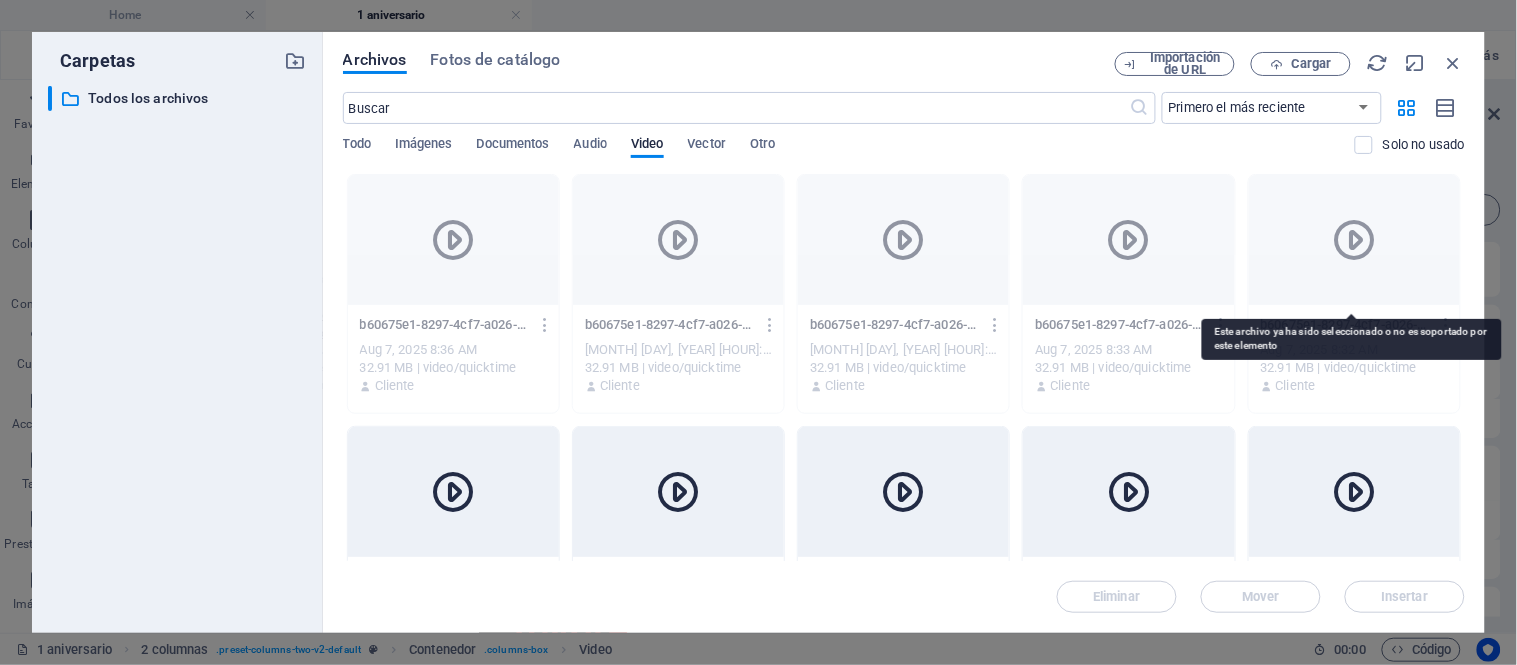 click at bounding box center (1354, 240) 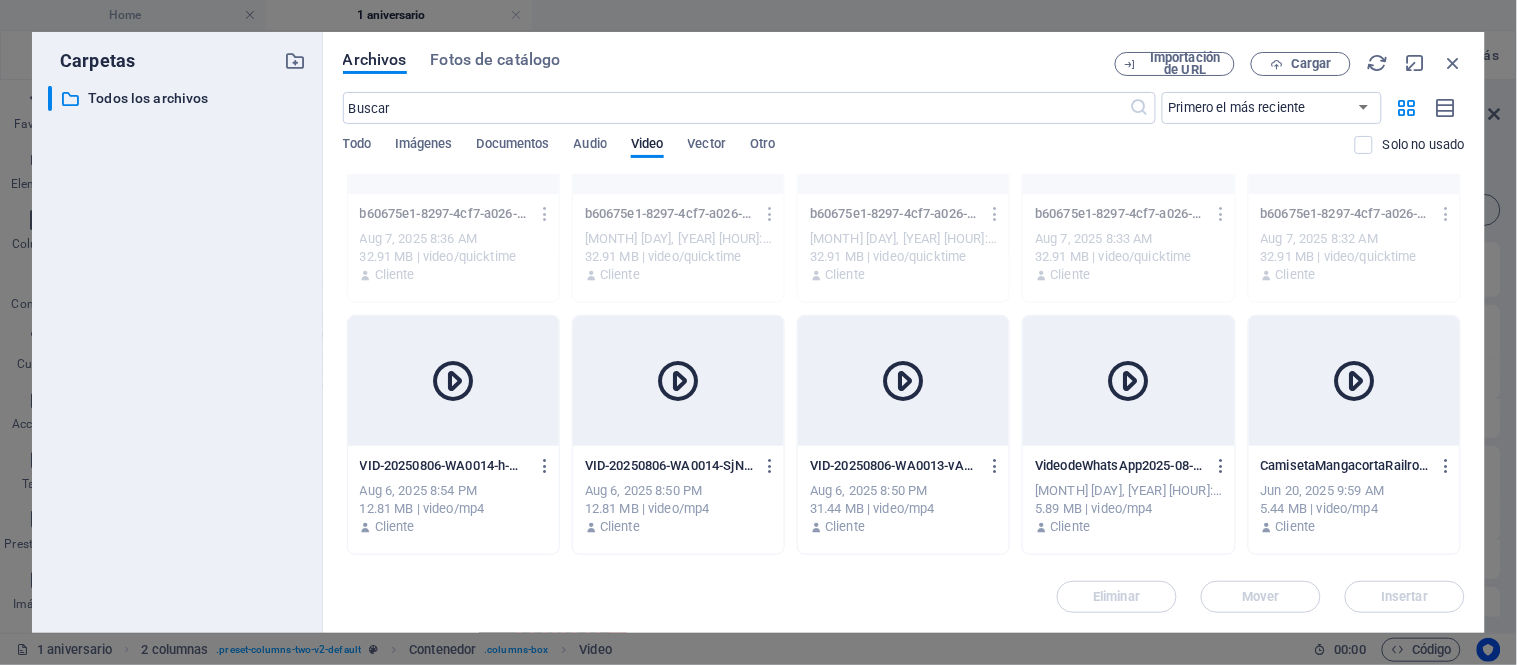 scroll, scrollTop: 0, scrollLeft: 0, axis: both 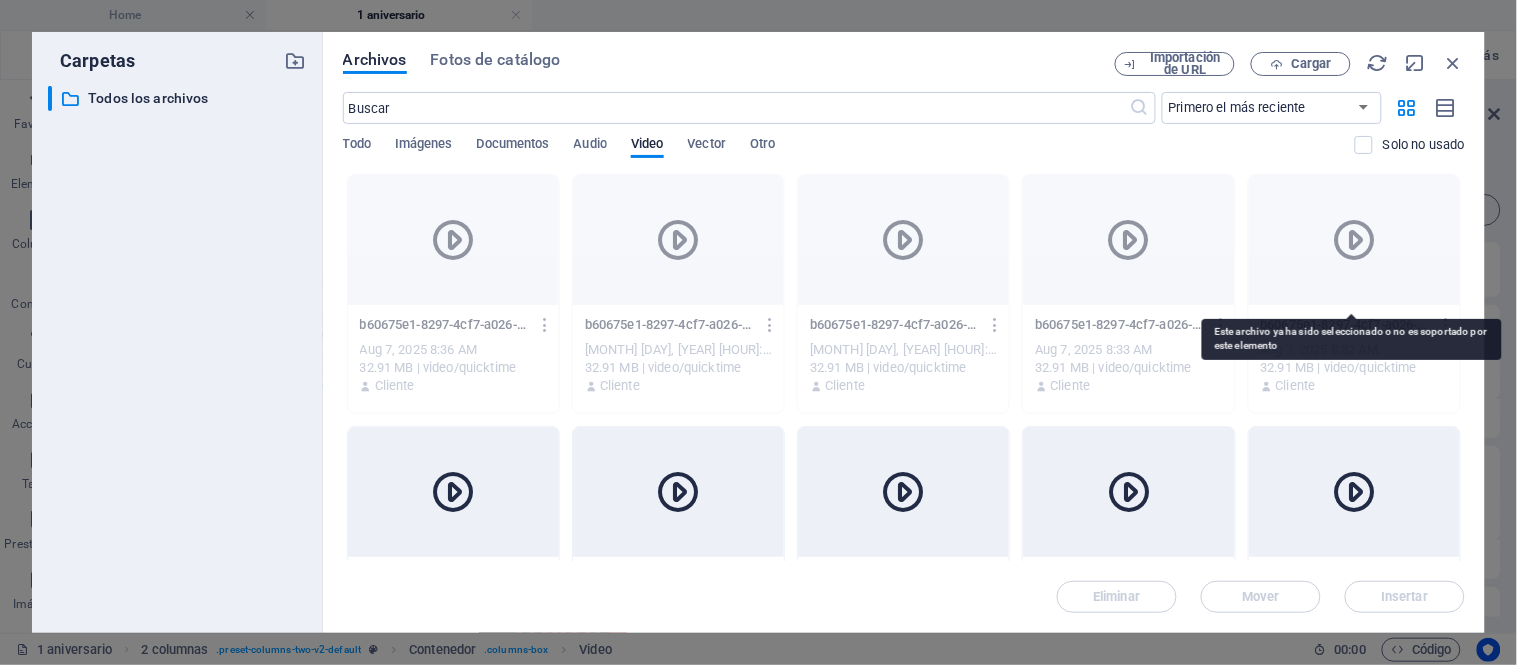 click at bounding box center [1354, 240] 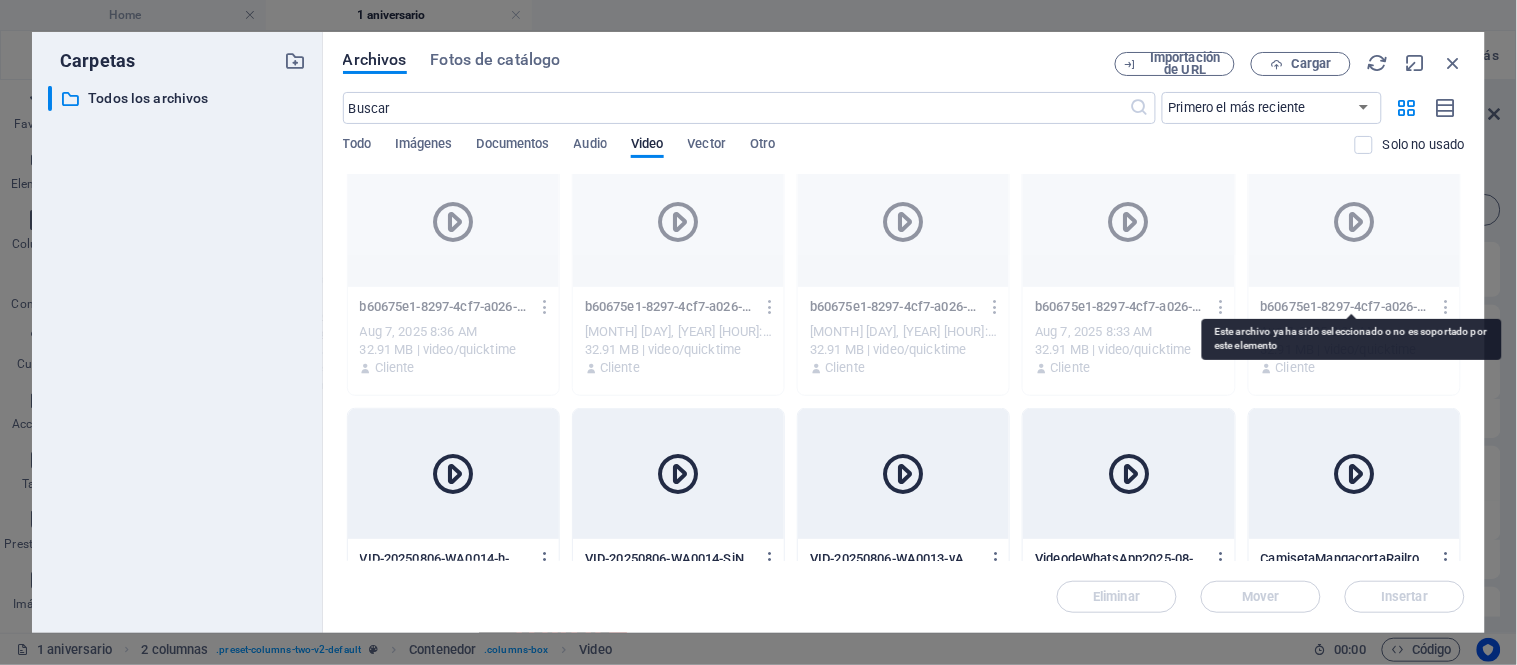scroll, scrollTop: 0, scrollLeft: 0, axis: both 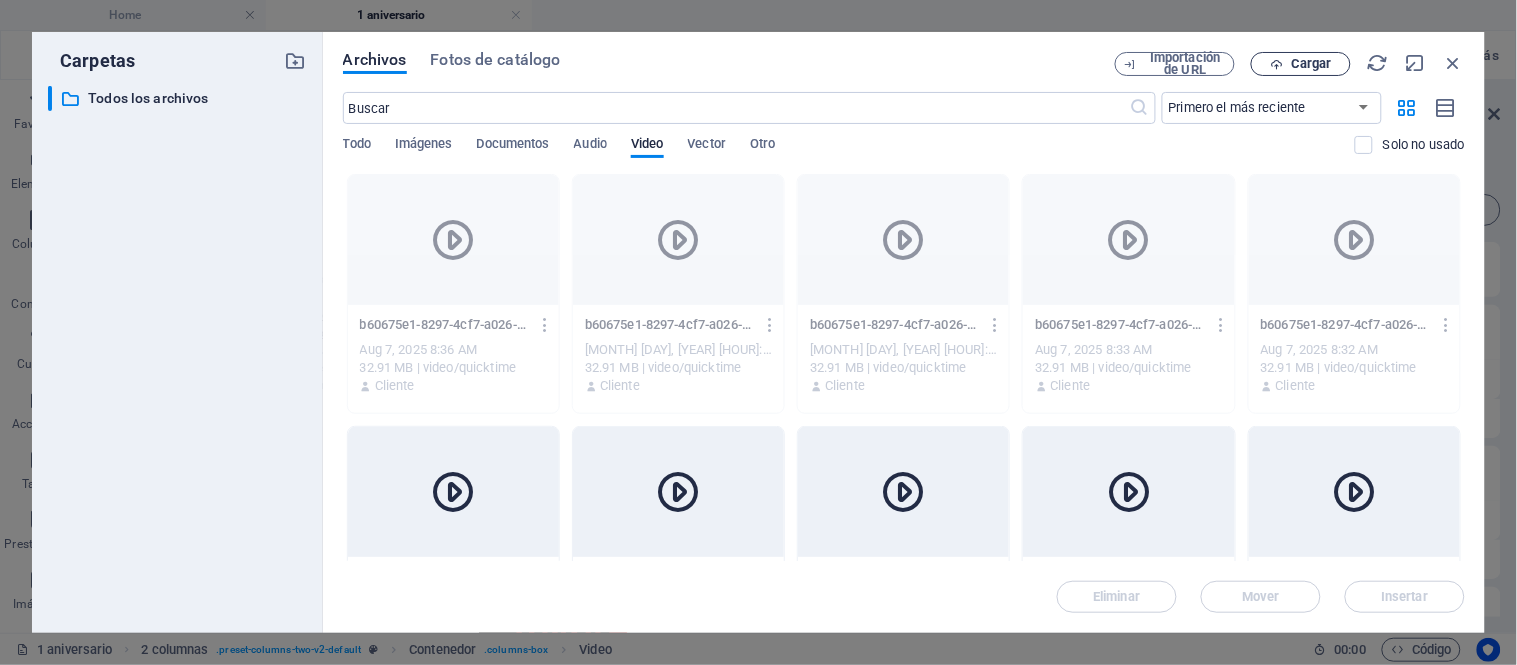 click on "Cargar" at bounding box center [1311, 64] 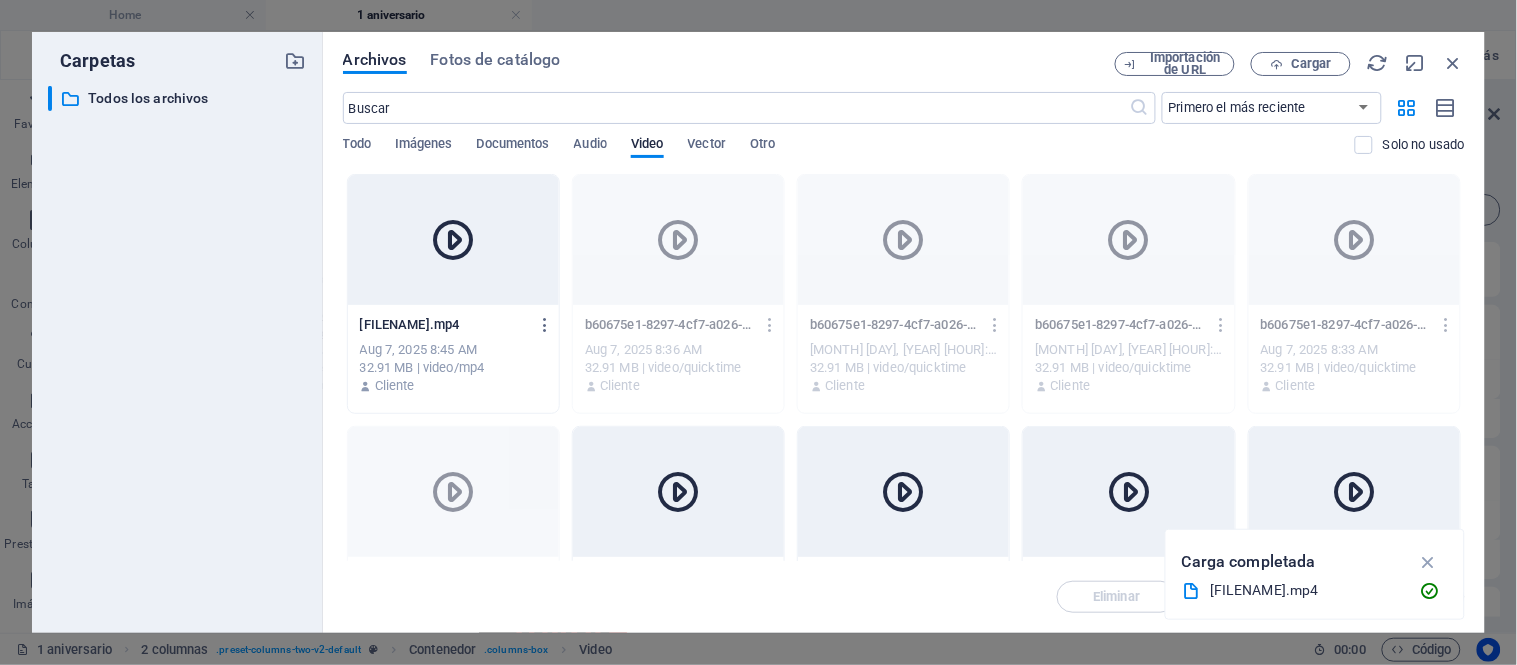 click at bounding box center [453, 240] 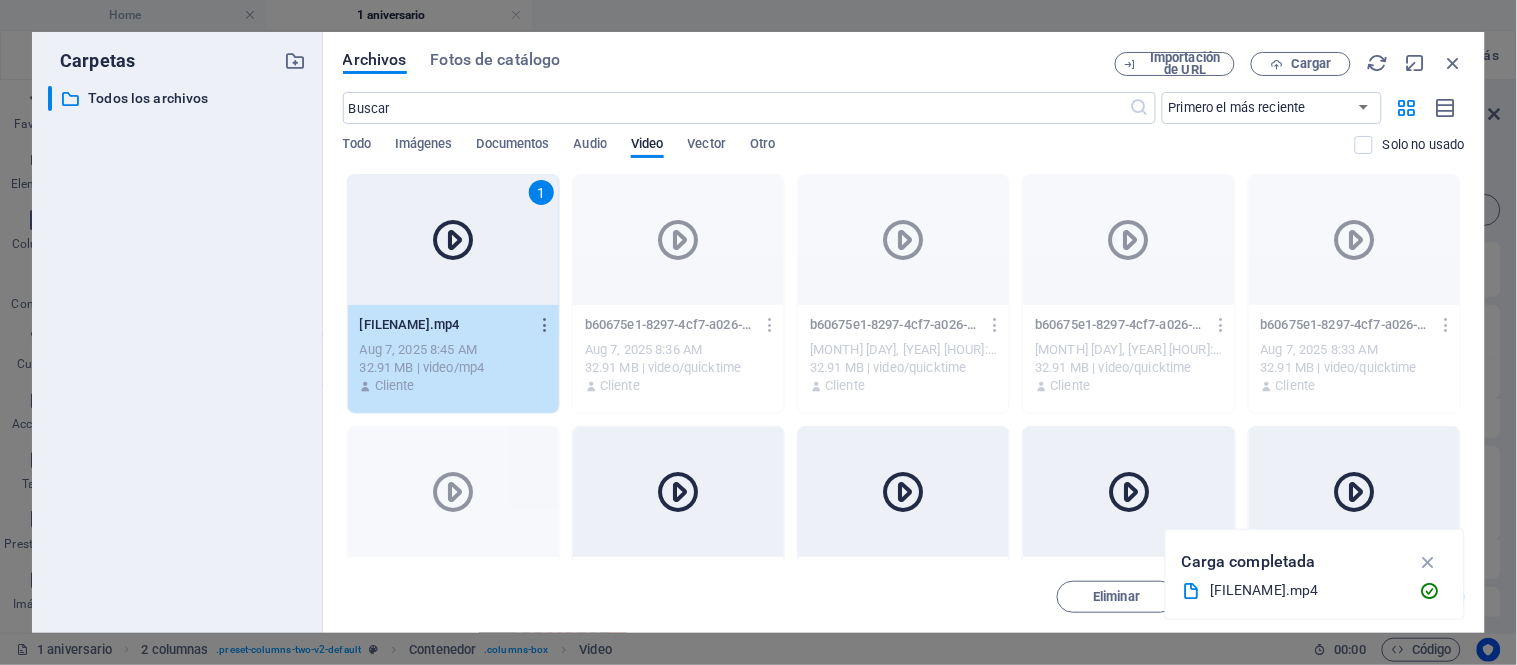 click at bounding box center [1428, 562] 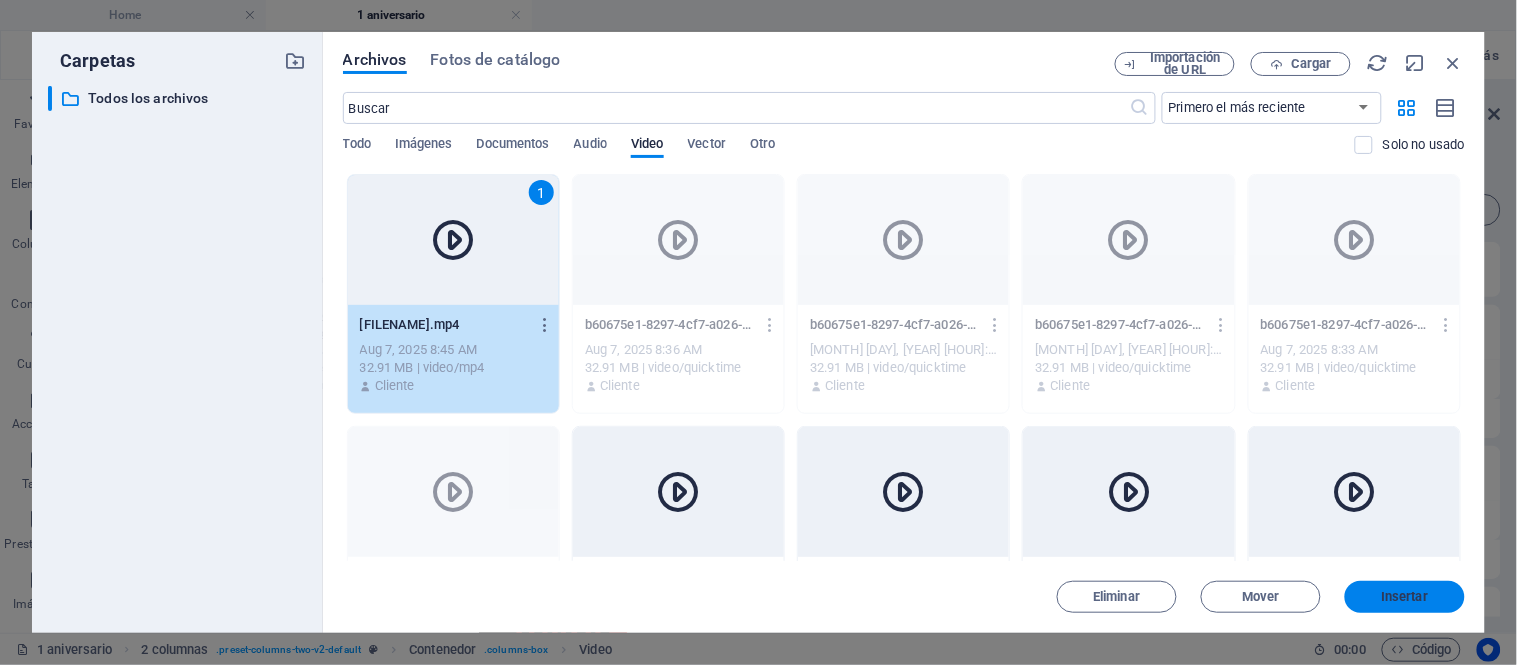 click on "Insertar" at bounding box center [1405, 597] 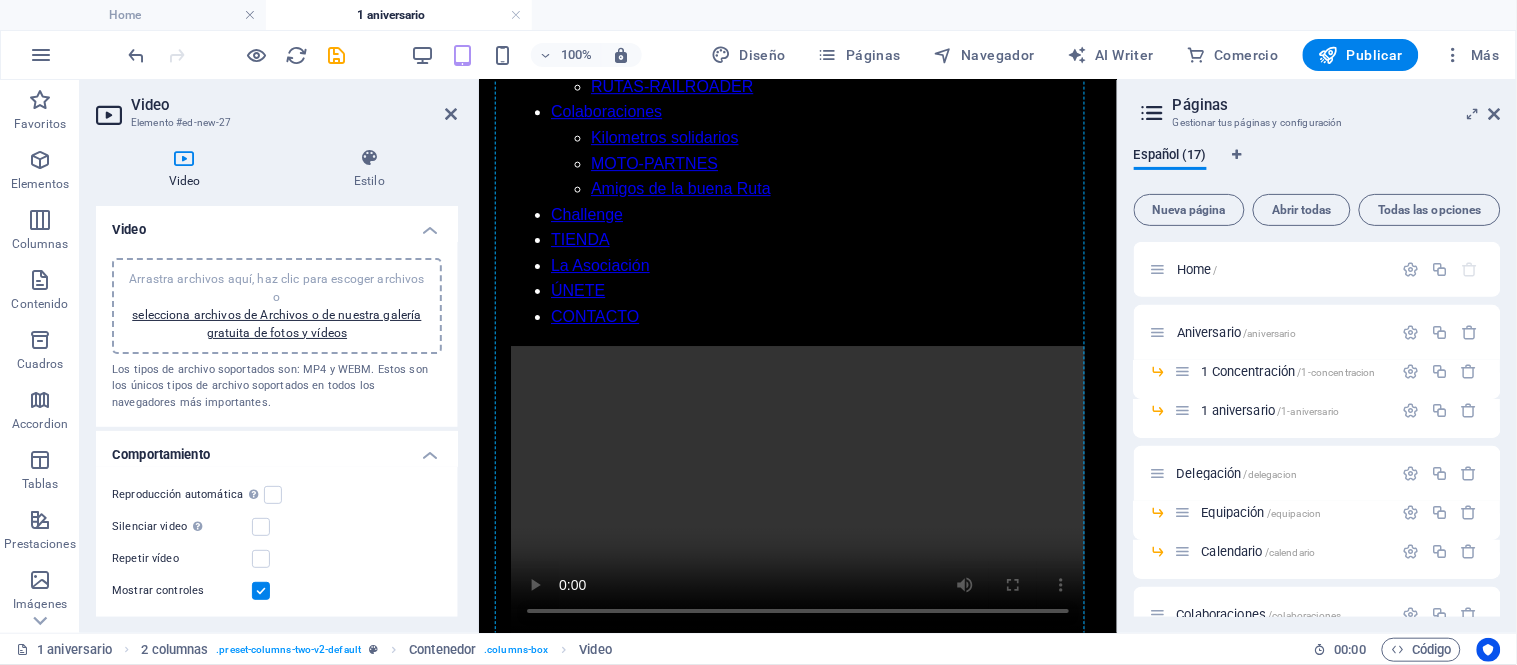 scroll, scrollTop: 1643, scrollLeft: 0, axis: vertical 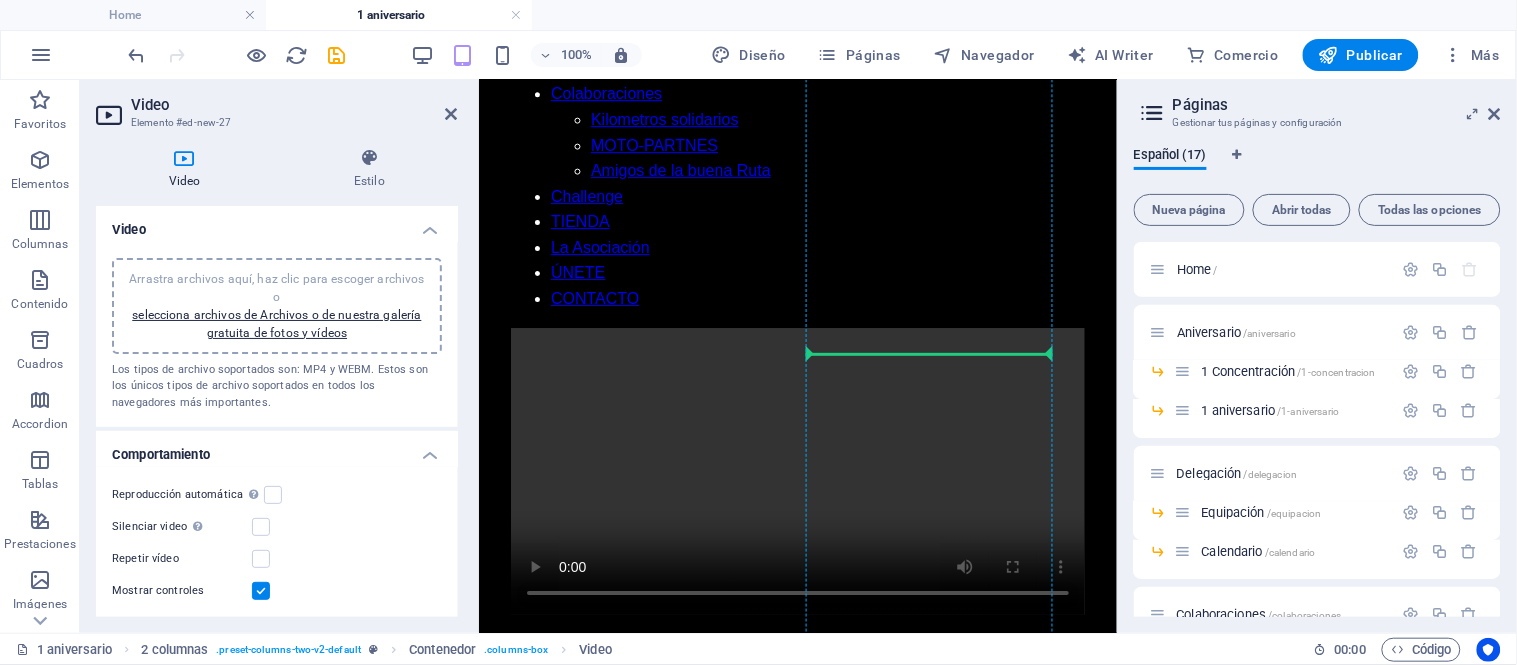 drag, startPoint x: 554, startPoint y: 296, endPoint x: 1011, endPoint y: 332, distance: 458.41574 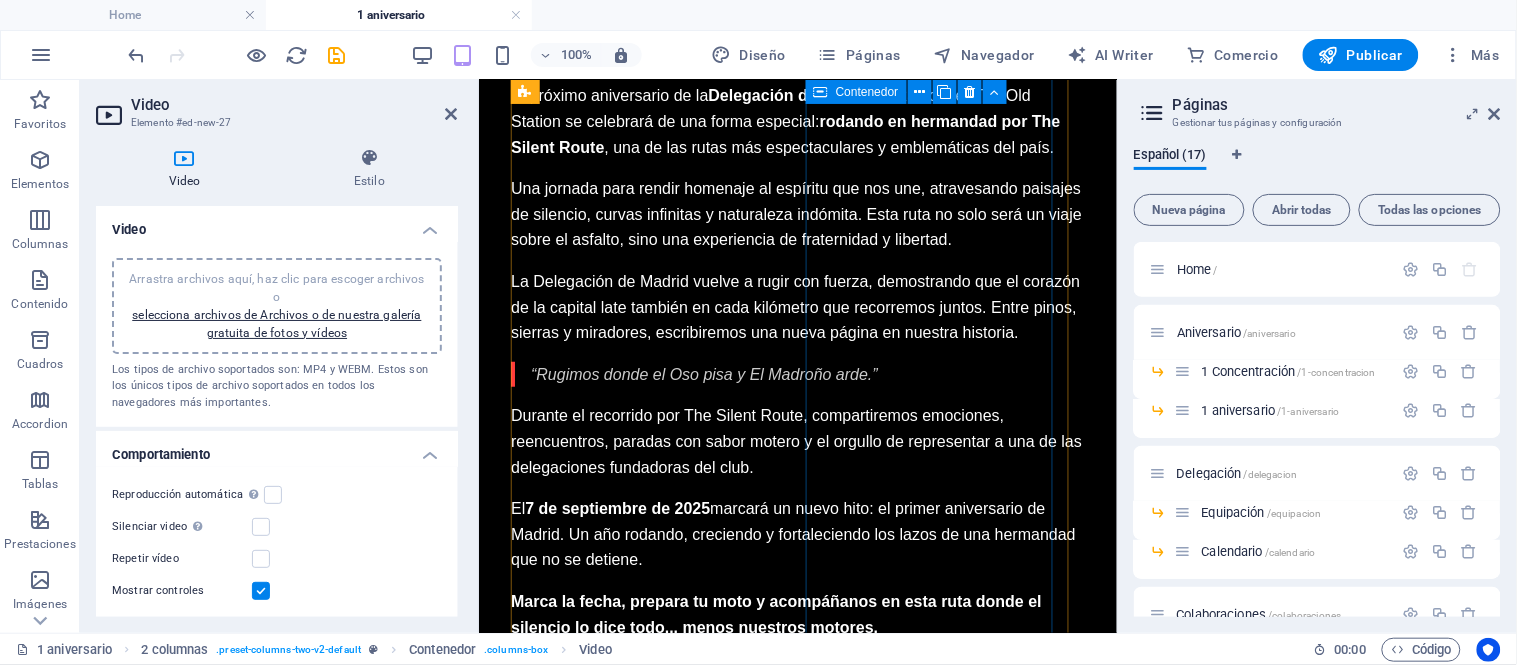 scroll, scrollTop: 2235, scrollLeft: 0, axis: vertical 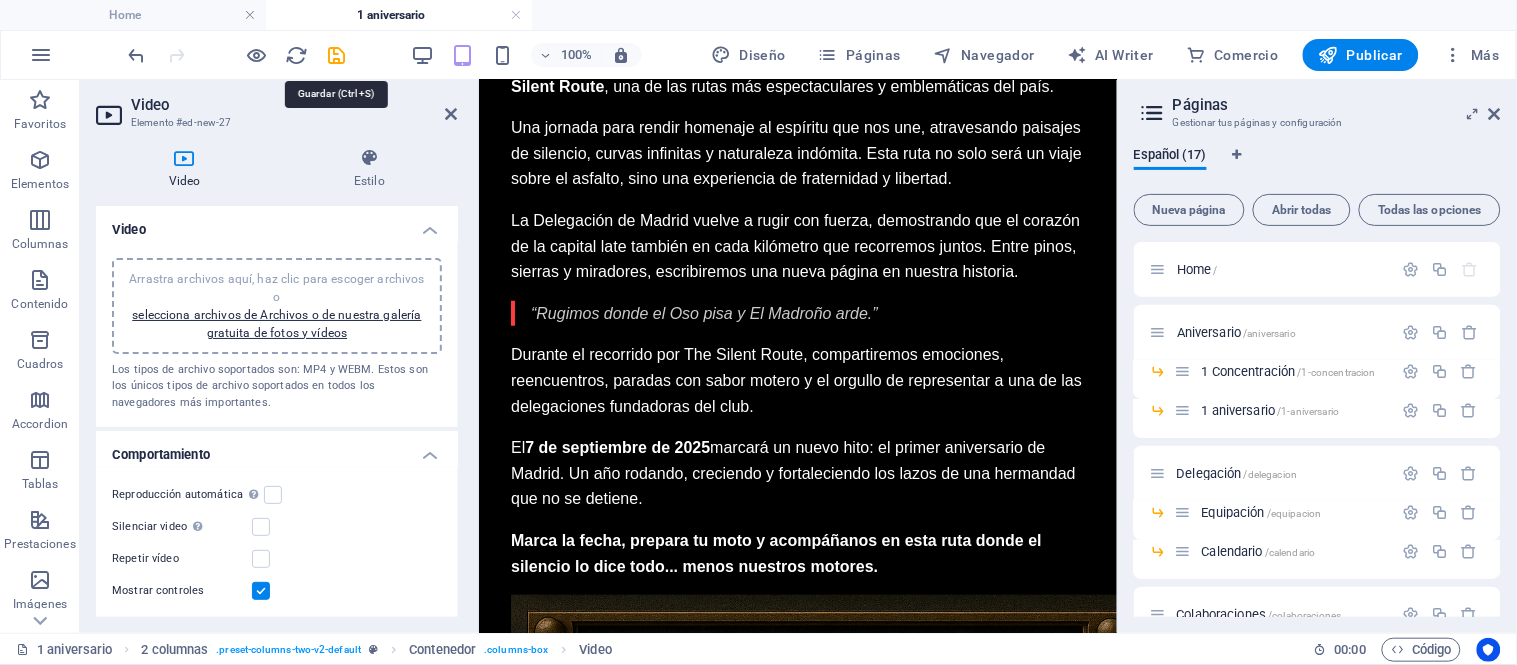 click at bounding box center (337, 55) 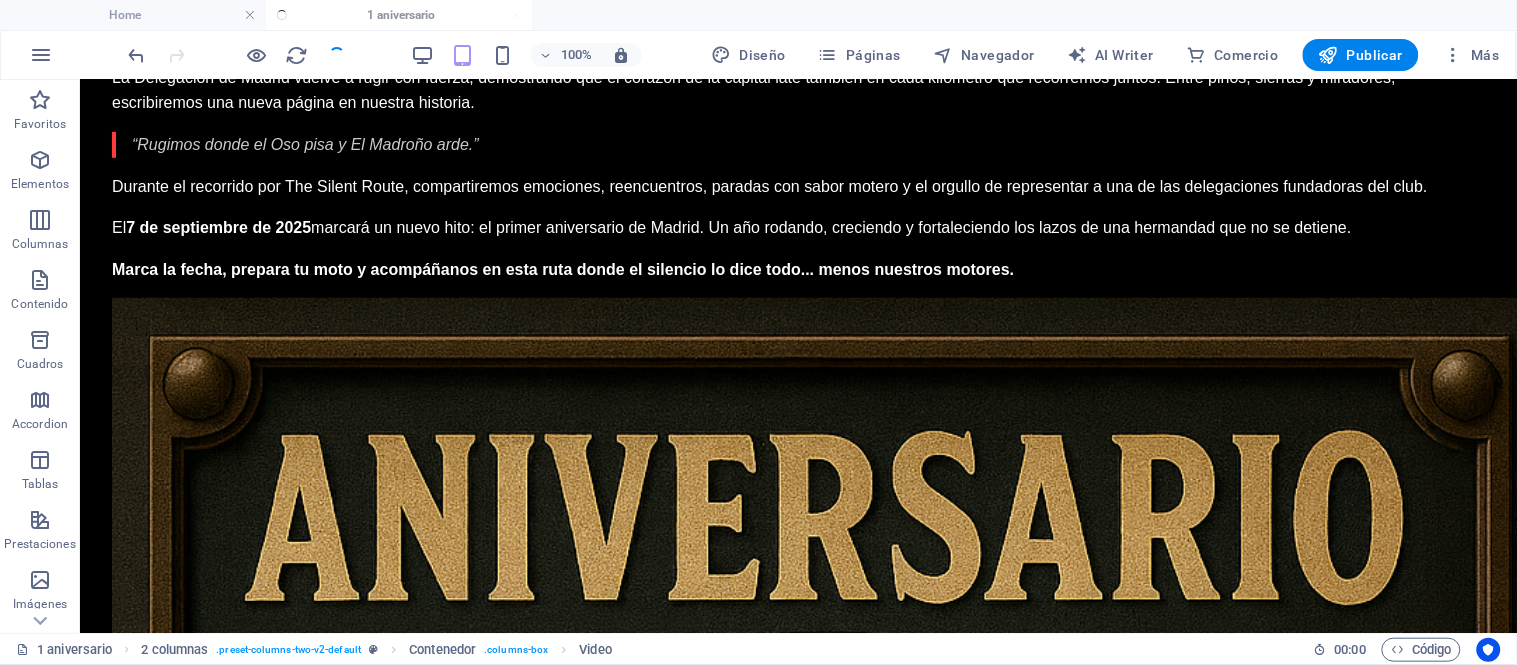 scroll, scrollTop: 3120, scrollLeft: 0, axis: vertical 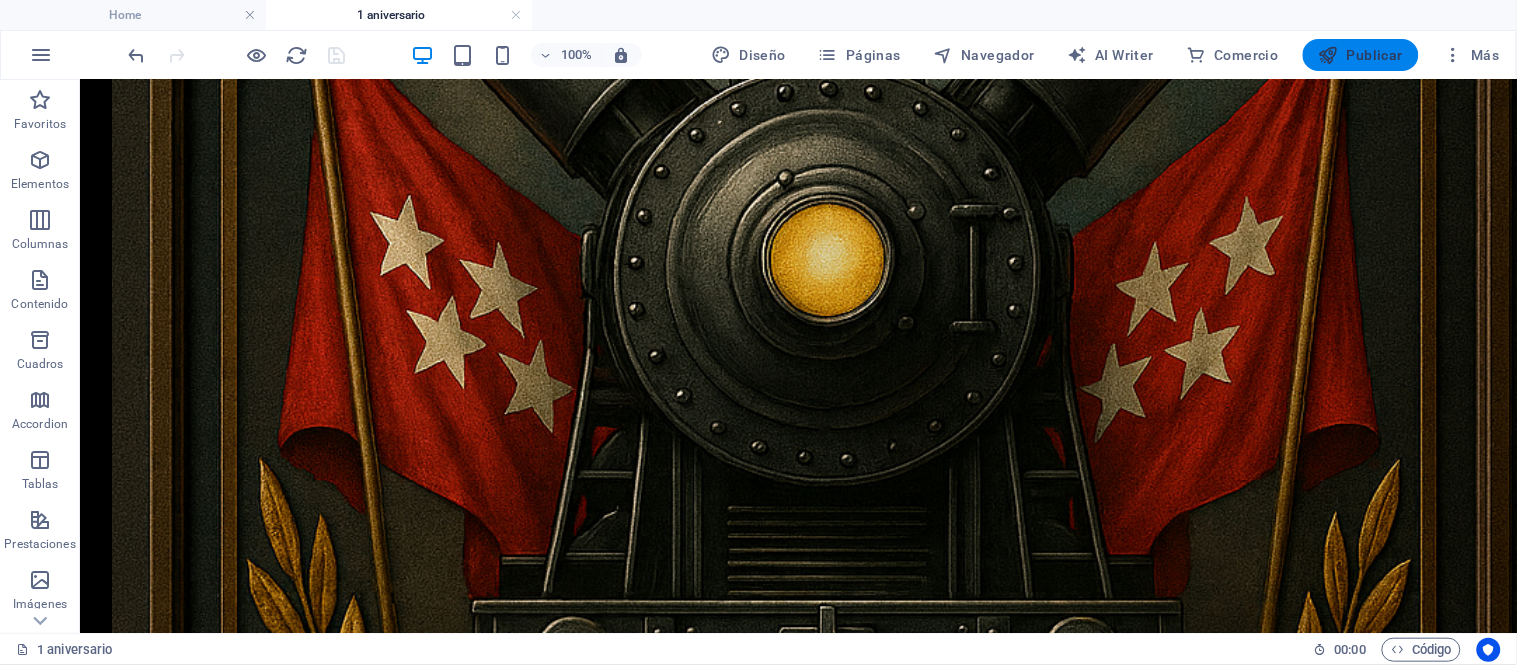 click on "Publicar" at bounding box center (1361, 55) 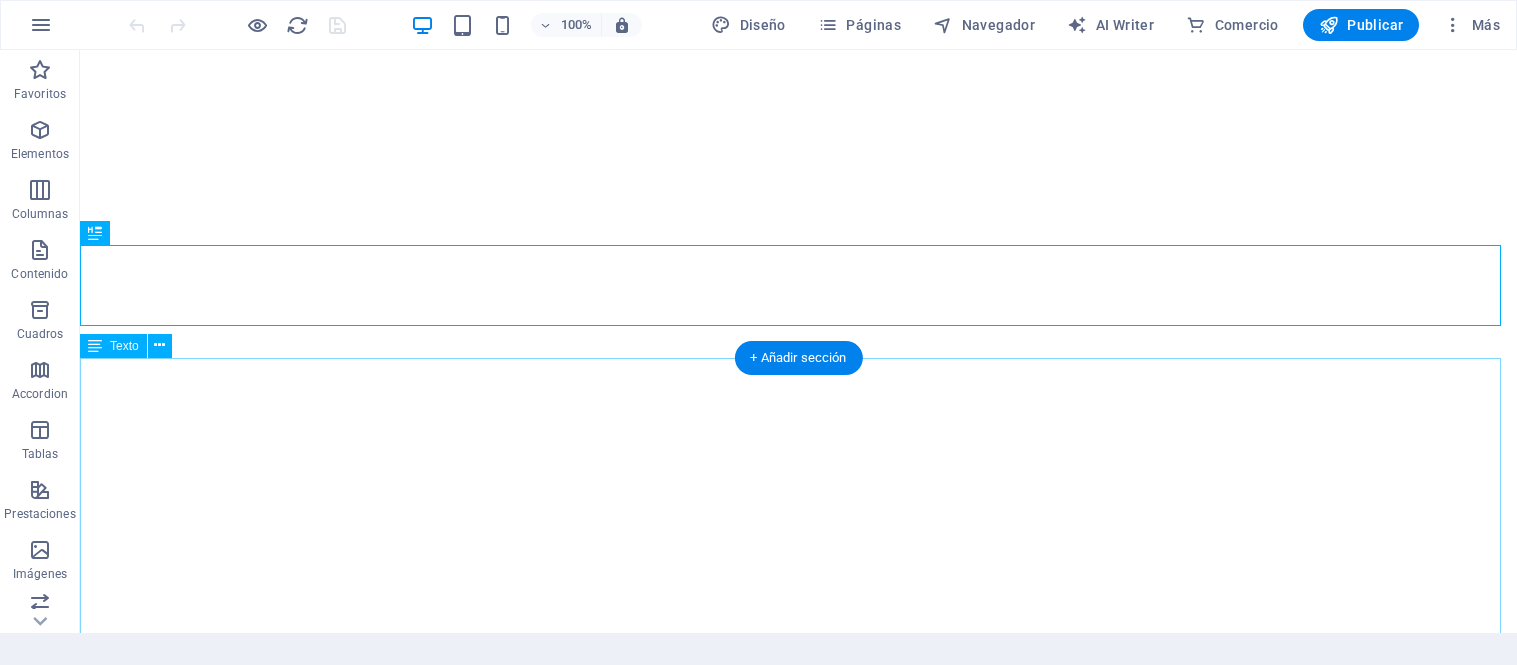 scroll, scrollTop: 0, scrollLeft: 0, axis: both 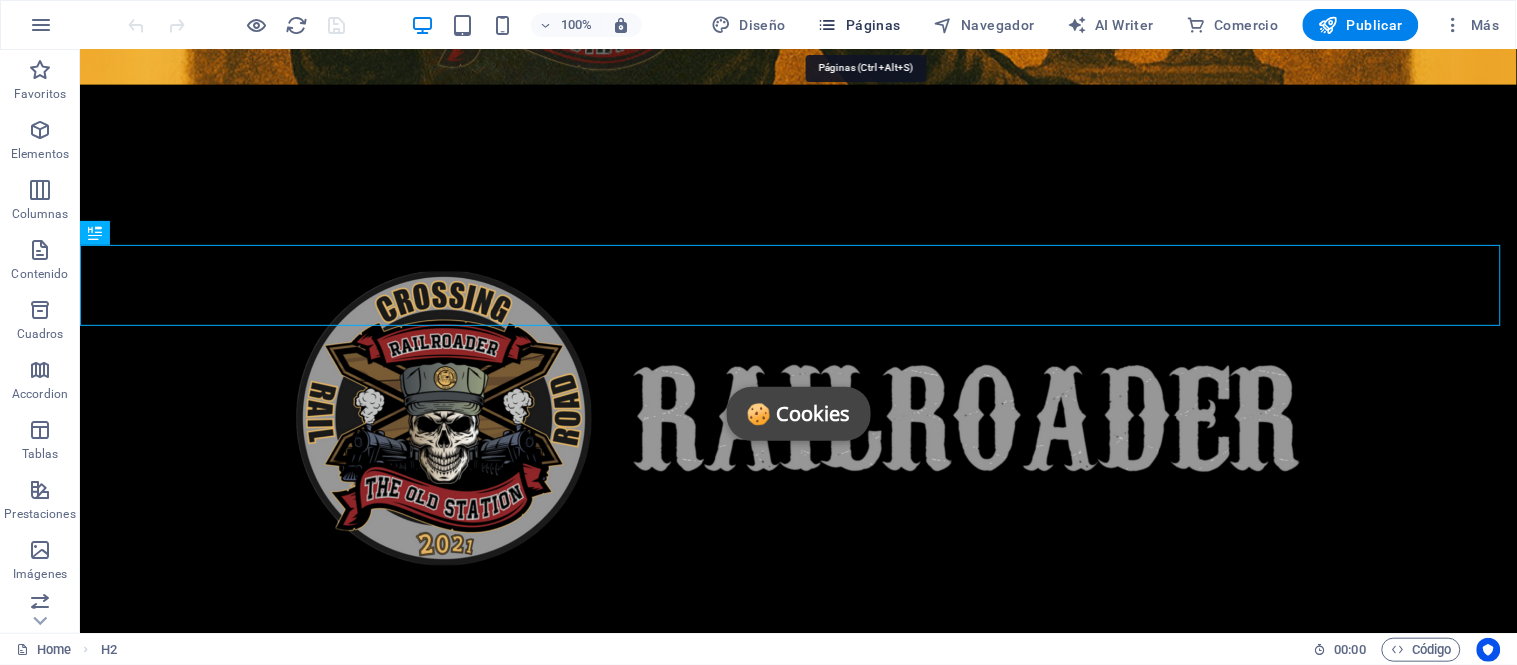 click on "Páginas" at bounding box center (859, 25) 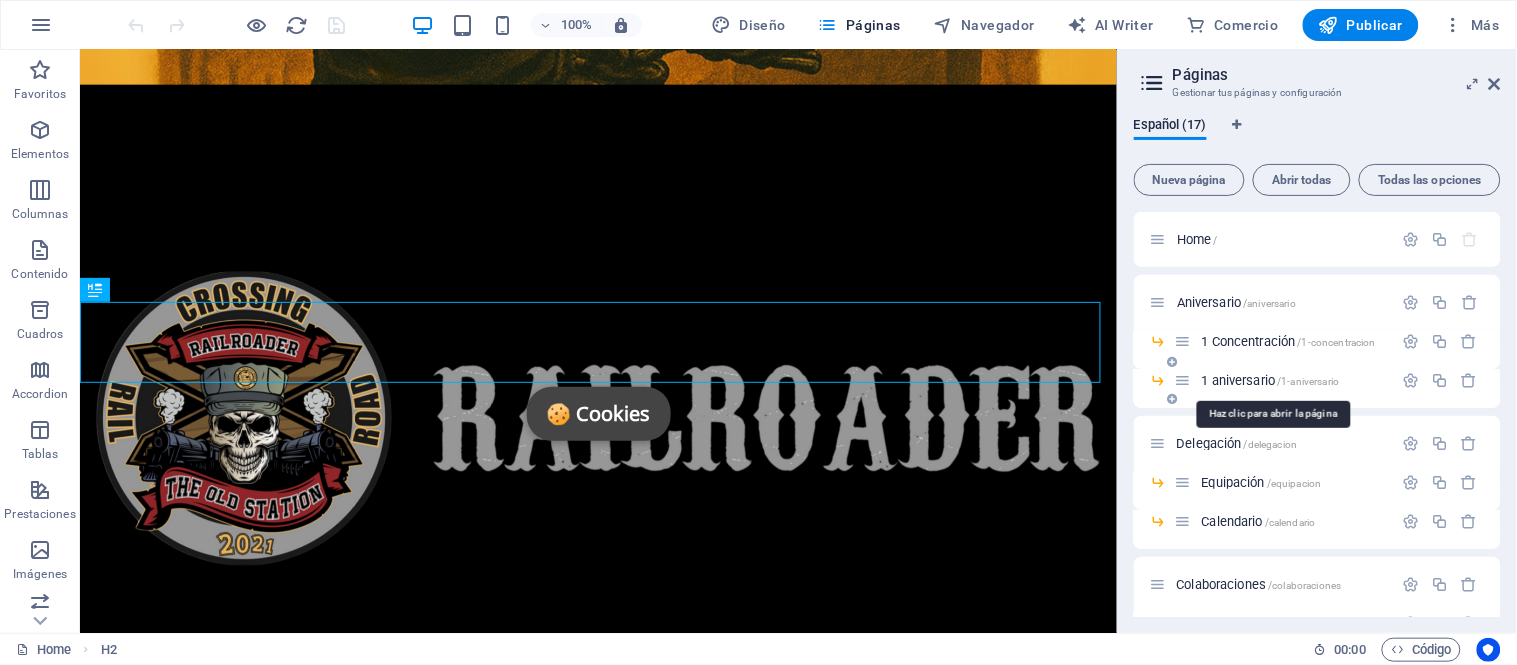 click on "1 aniversario /1-aniversario" at bounding box center (1271, 380) 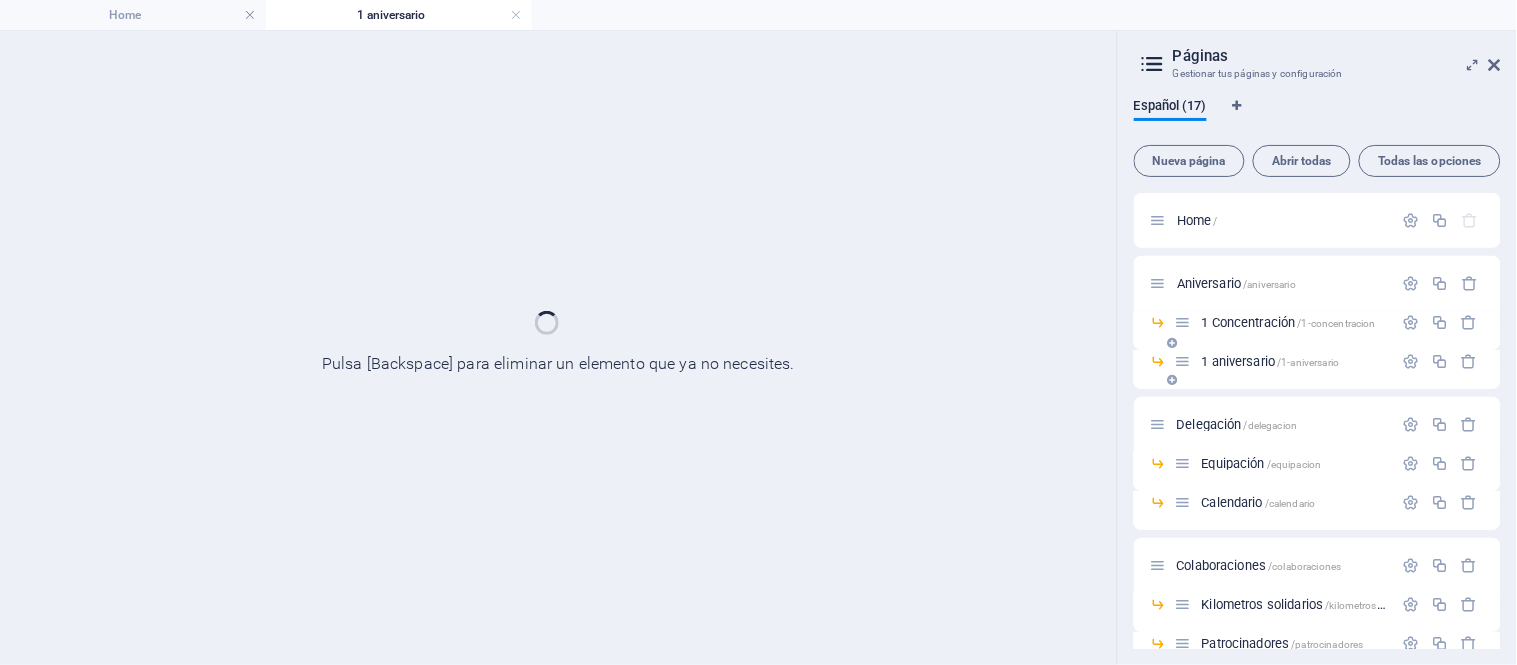 scroll, scrollTop: 0, scrollLeft: 0, axis: both 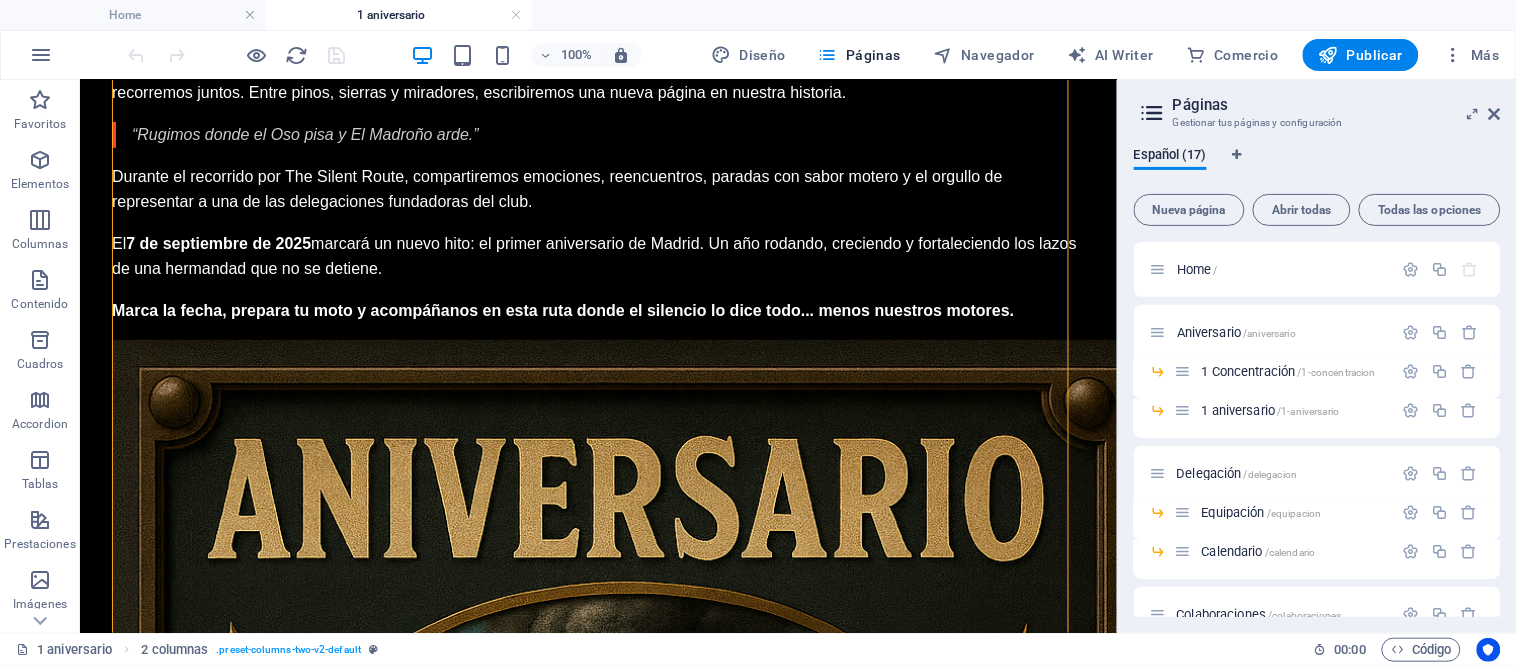 drag, startPoint x: 850, startPoint y: 461, endPoint x: 830, endPoint y: 559, distance: 100.02 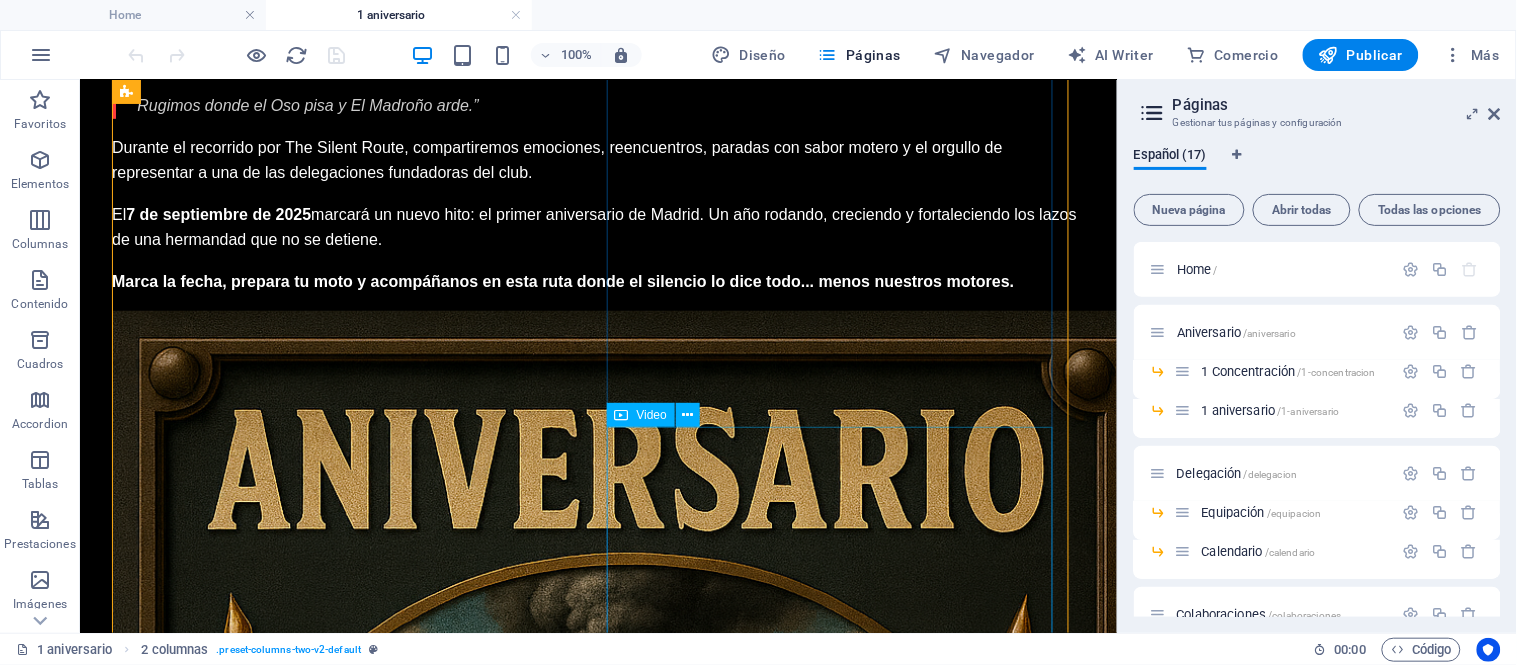 click at bounding box center [597, 2803] 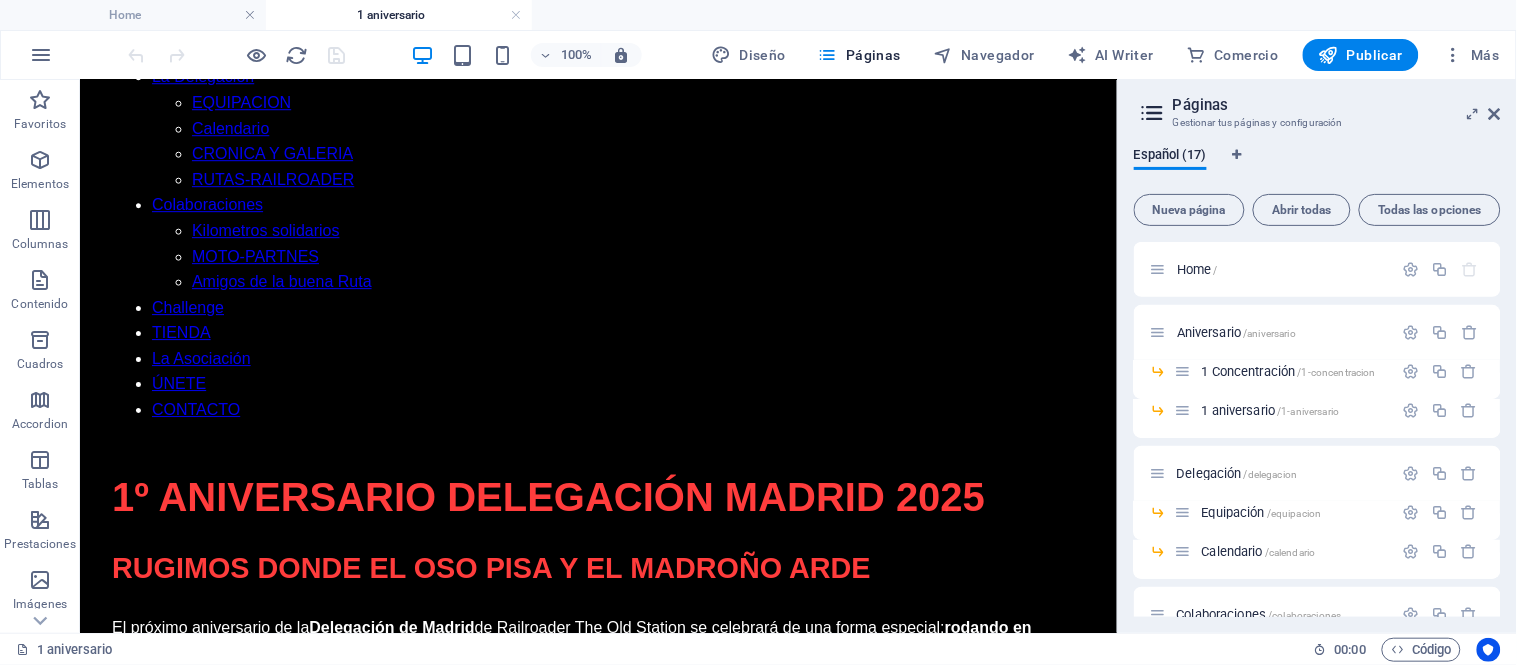 scroll, scrollTop: 1547, scrollLeft: 0, axis: vertical 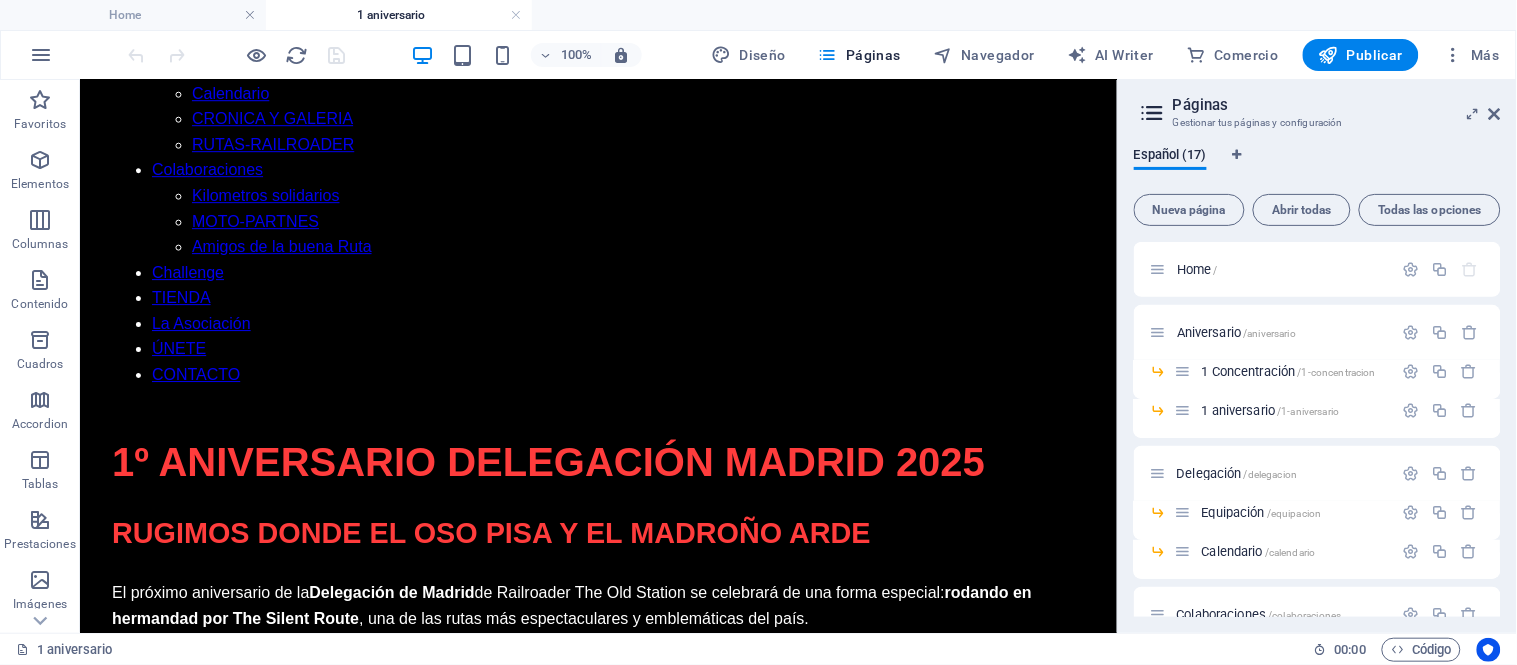 drag, startPoint x: 814, startPoint y: 470, endPoint x: 840, endPoint y: 341, distance: 131.59407 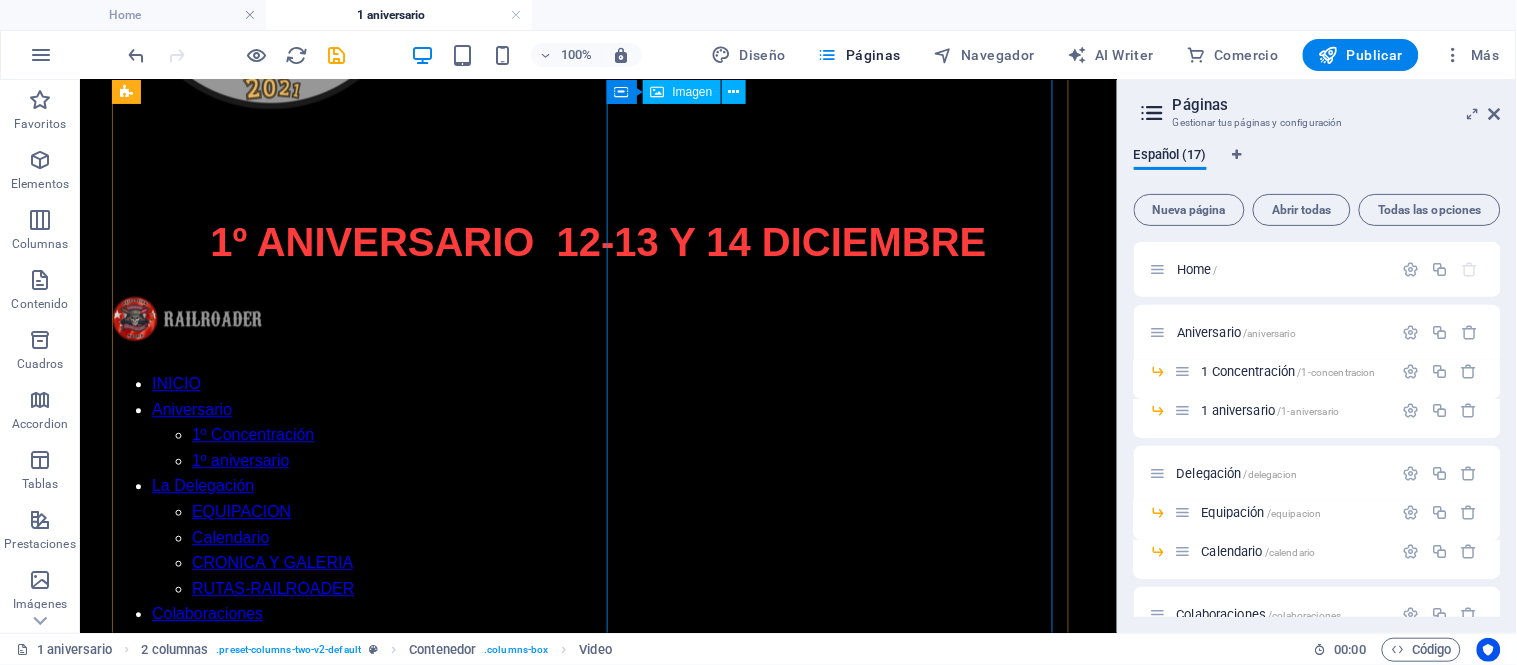 scroll, scrollTop: 1325, scrollLeft: 0, axis: vertical 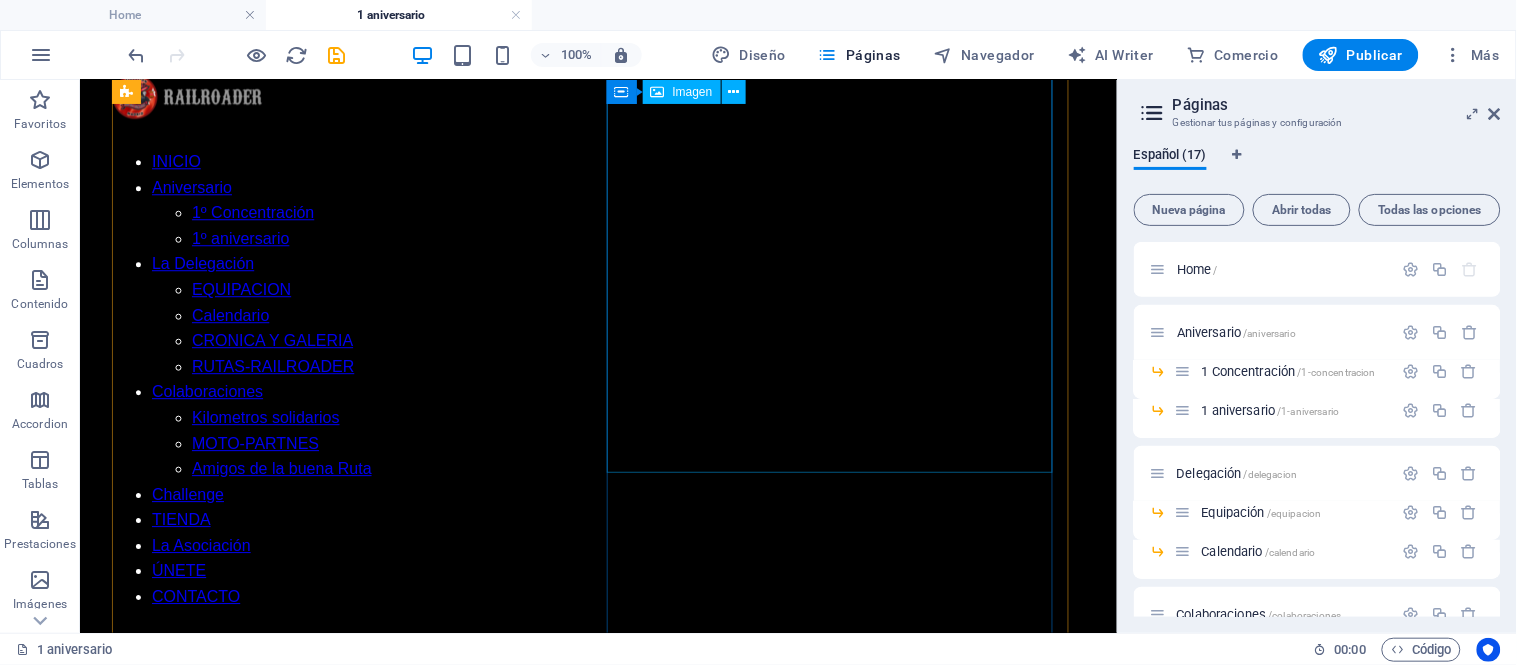 click at bounding box center [597, 2002] 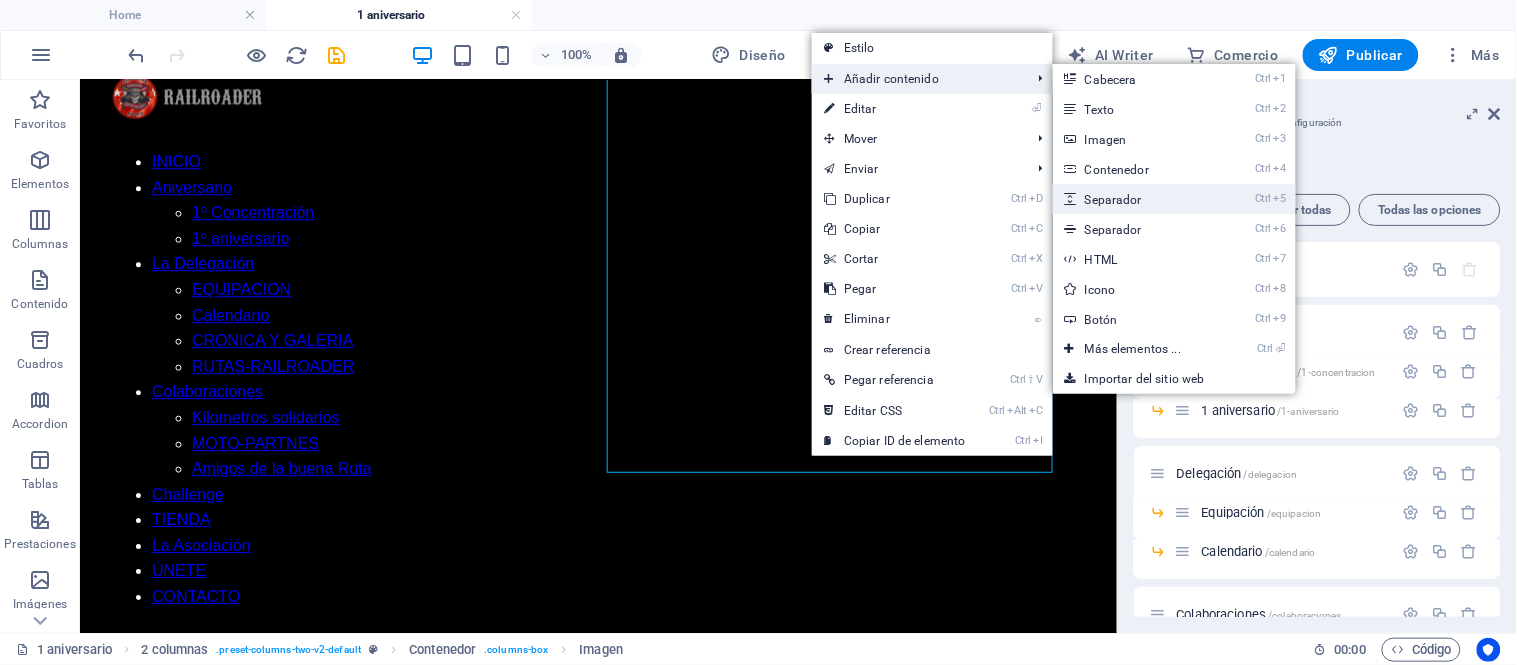 click on "Ctrl 5  Separador" at bounding box center [1137, 199] 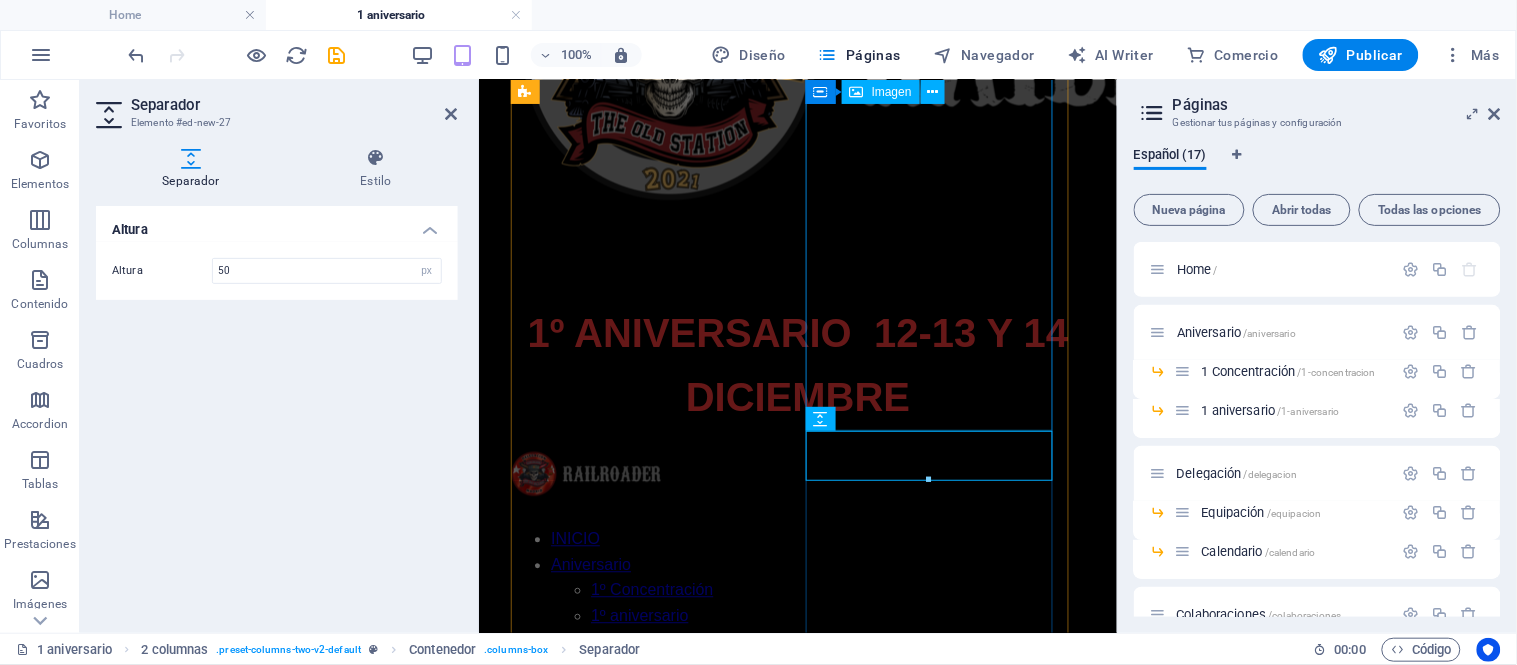scroll, scrollTop: 1190, scrollLeft: 0, axis: vertical 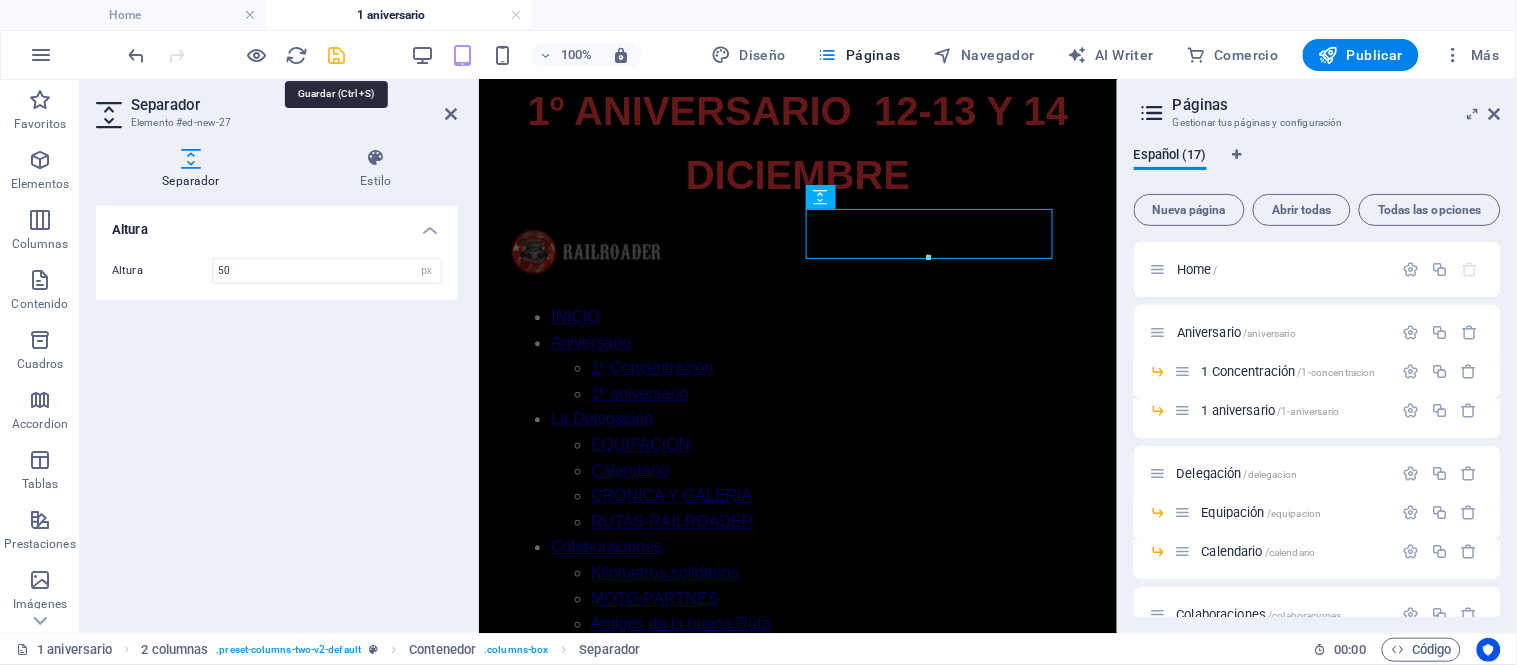 click at bounding box center (337, 55) 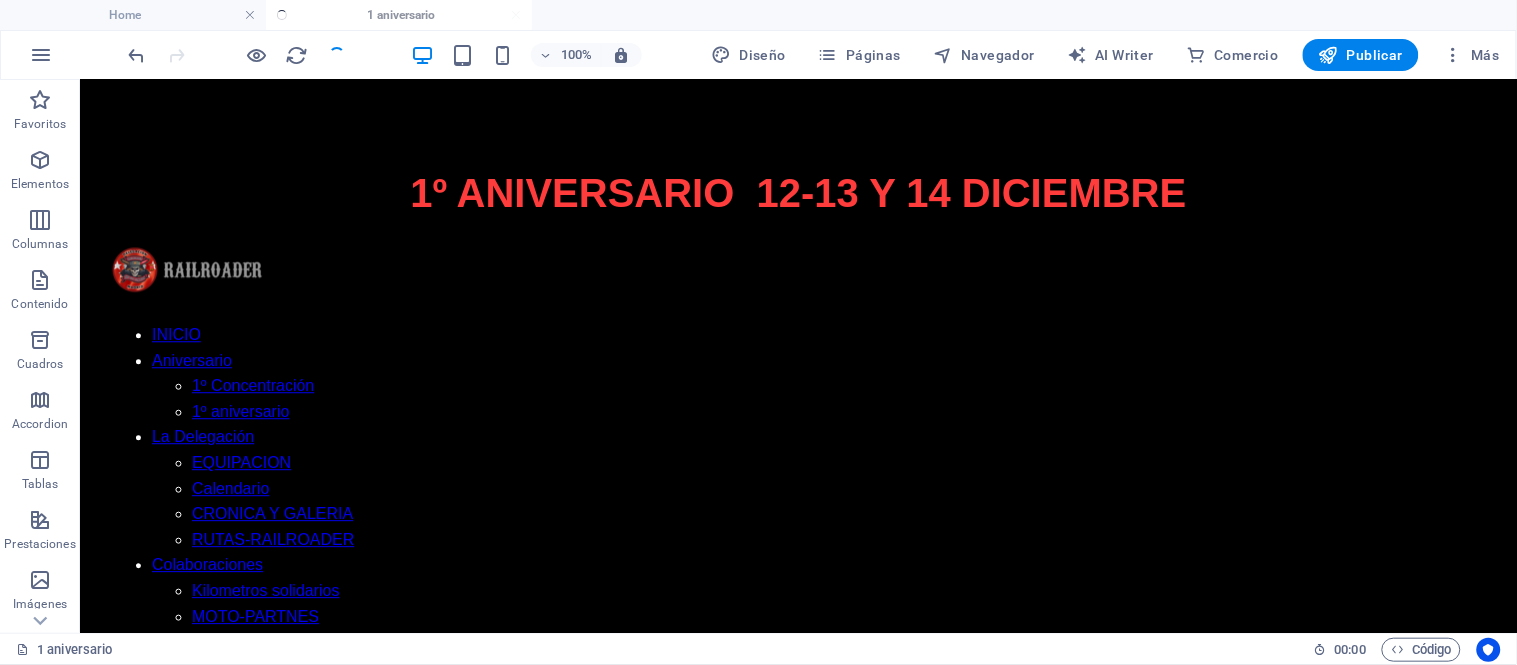 scroll, scrollTop: 1736, scrollLeft: 0, axis: vertical 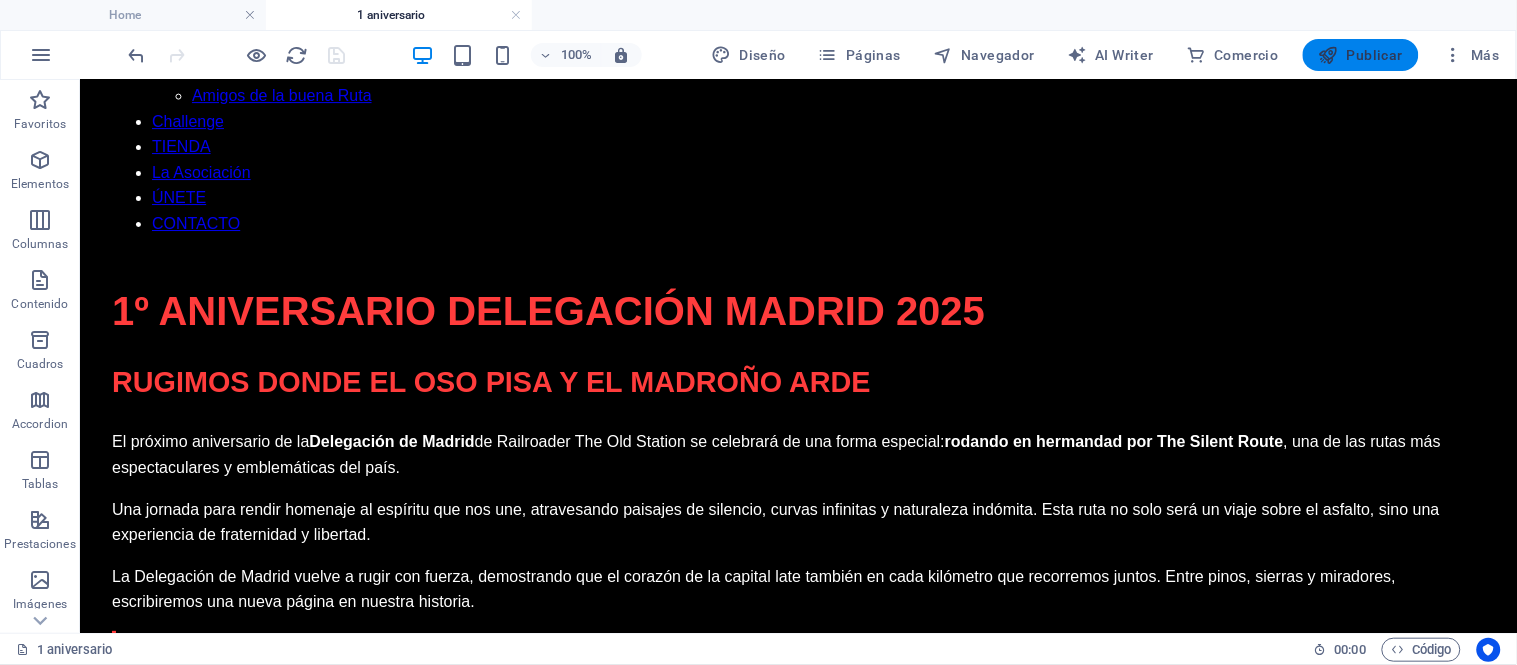 click on "Publicar" at bounding box center [1361, 55] 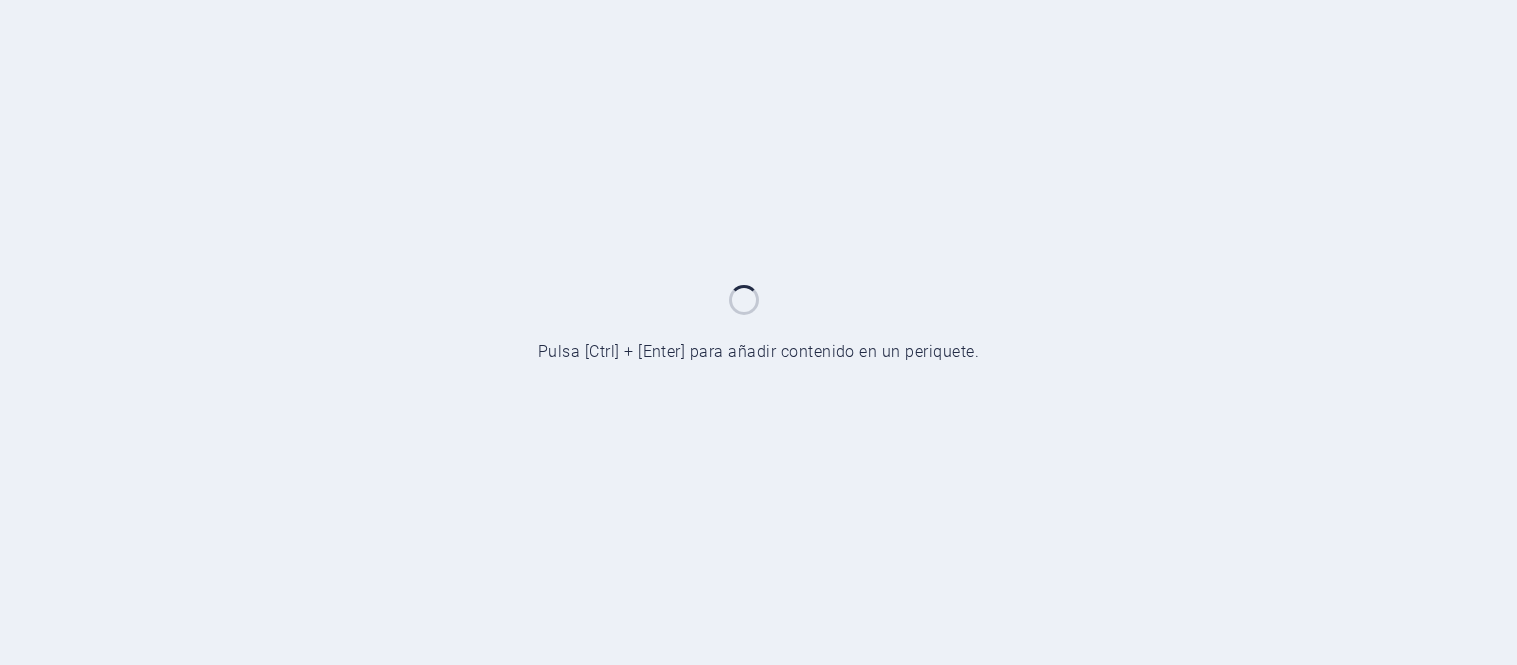 scroll, scrollTop: 0, scrollLeft: 0, axis: both 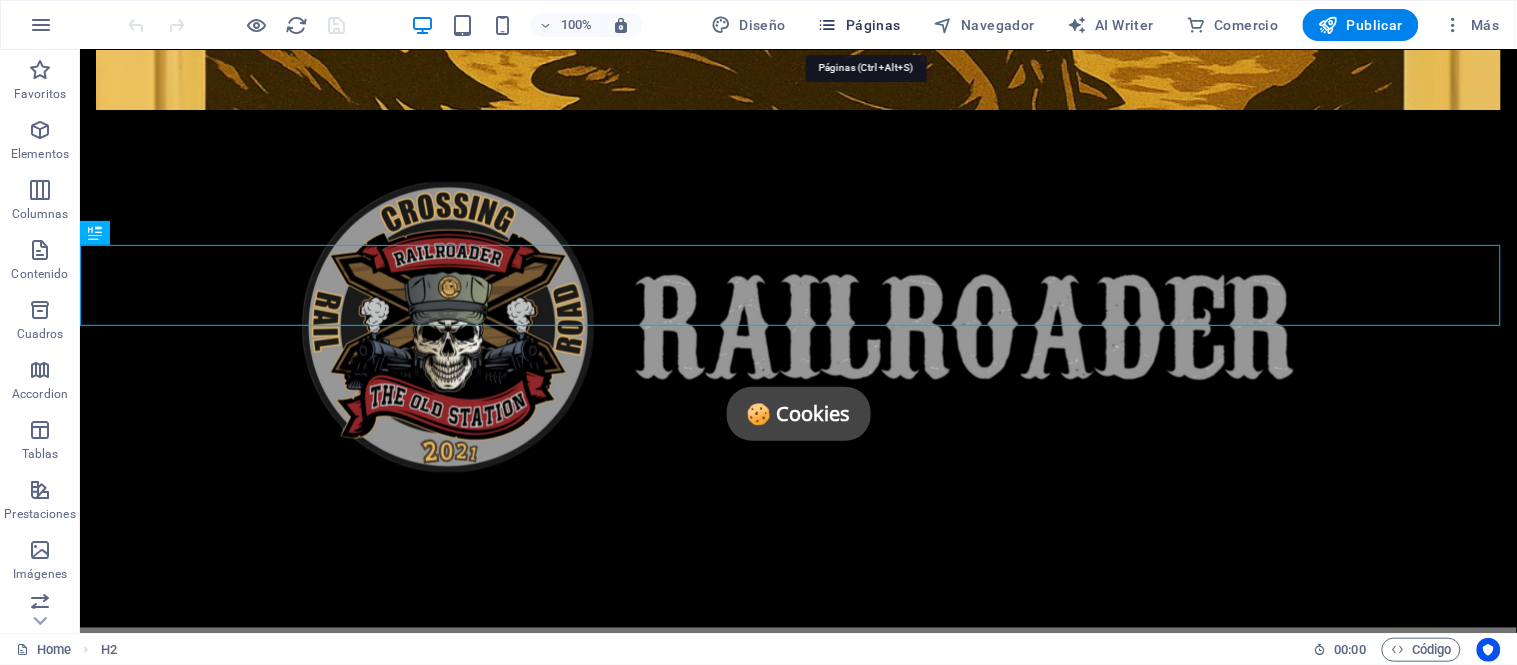 click on "Páginas" at bounding box center [859, 25] 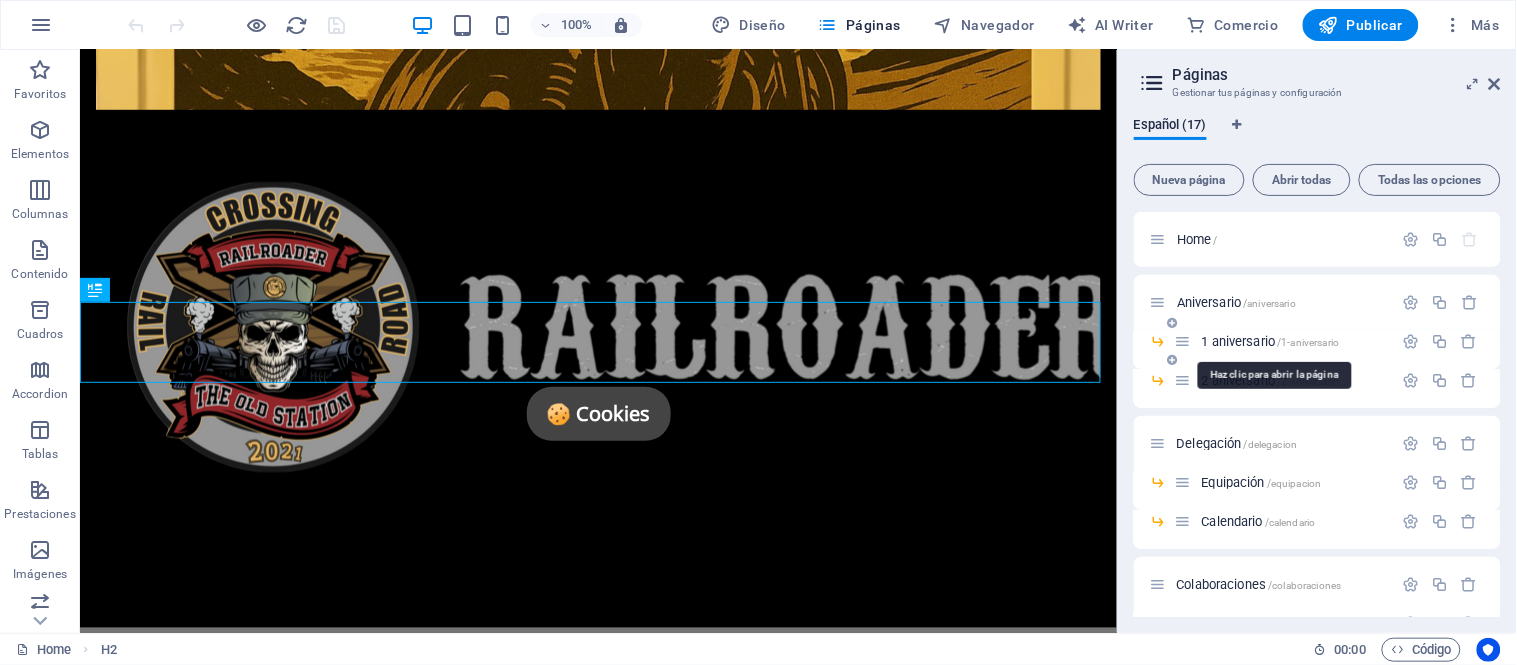 click on "1 aniversario  /1-aniversario" at bounding box center (1271, 341) 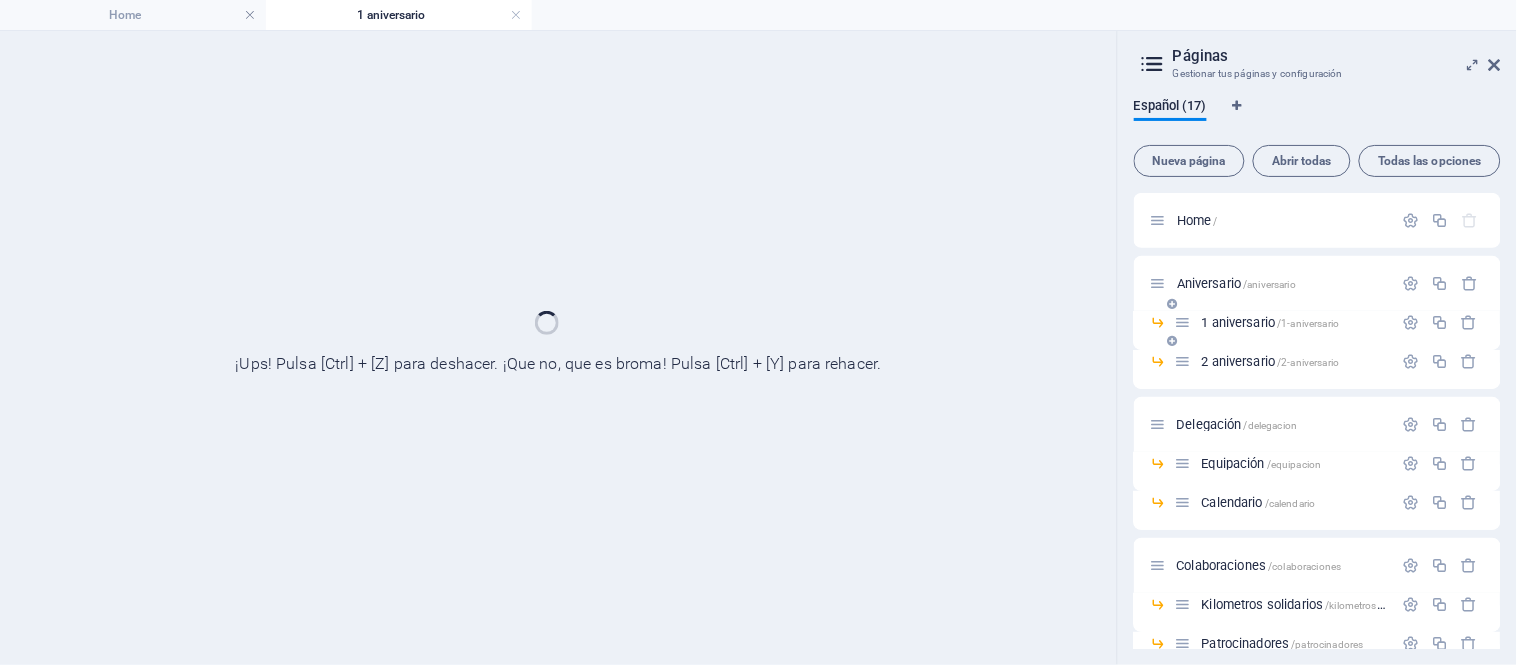 scroll, scrollTop: 0, scrollLeft: 0, axis: both 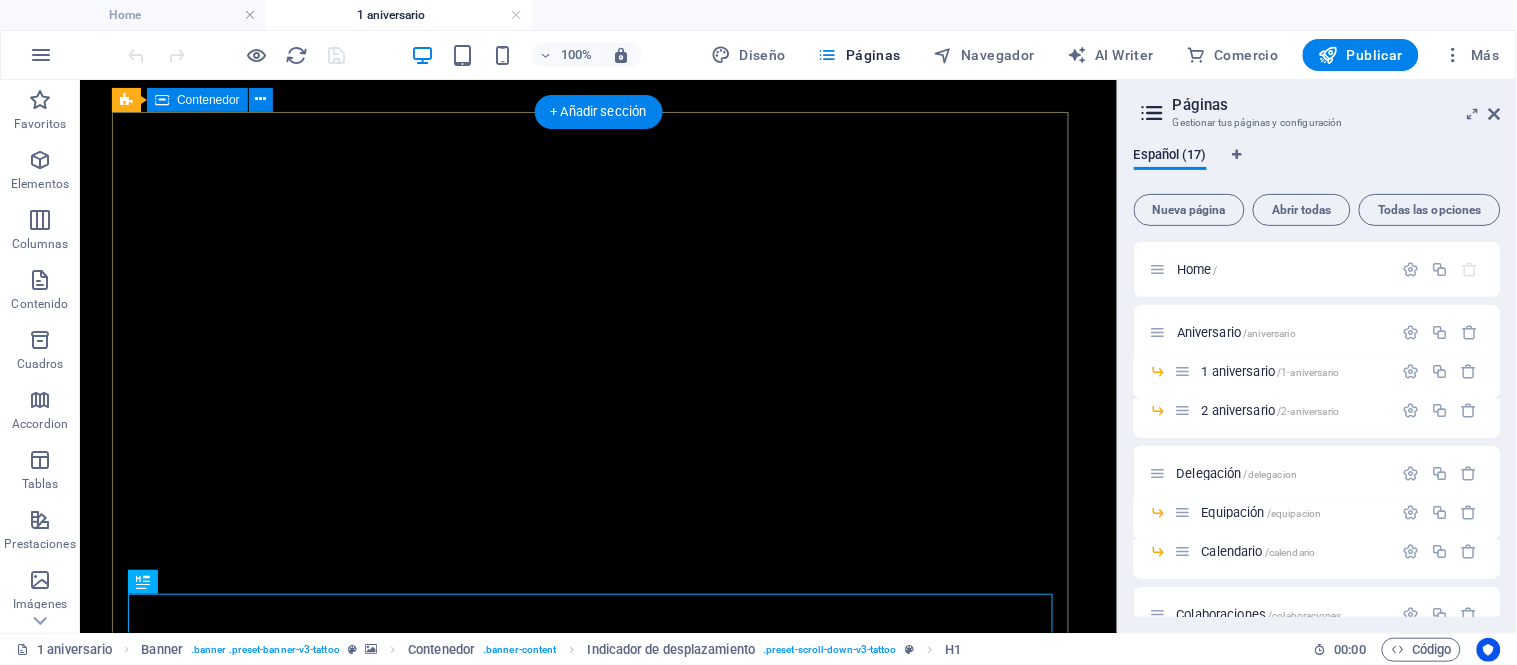 click on "1º Aniversario" at bounding box center [597, 1129] 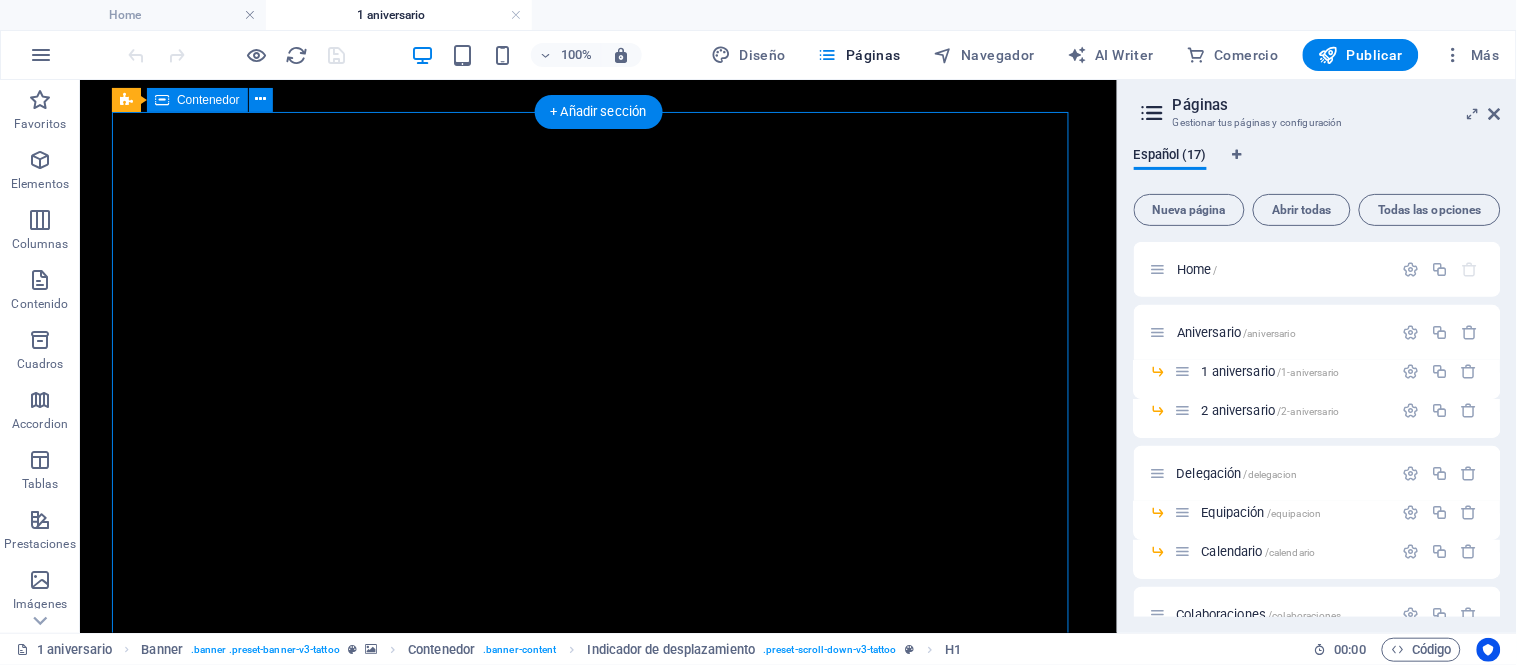 click on "1º Aniversario" at bounding box center (597, 1129) 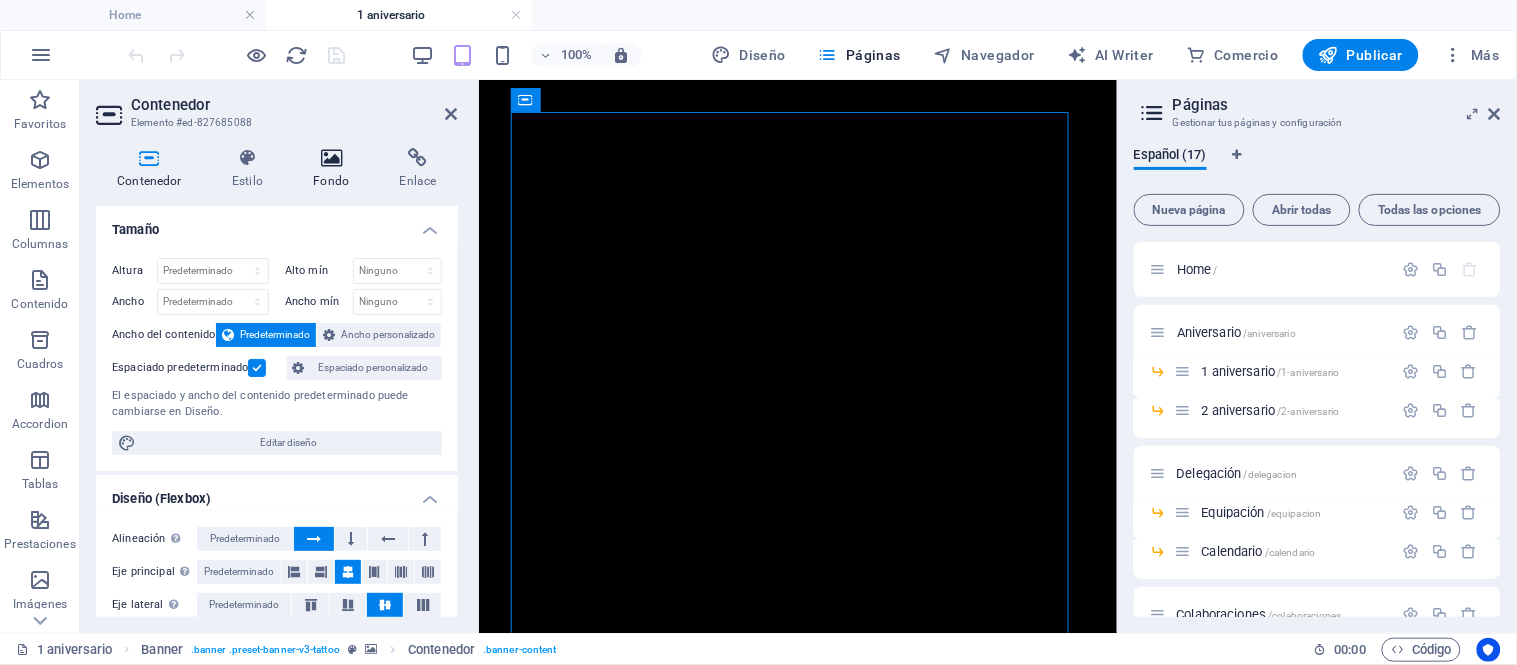 click at bounding box center [331, 158] 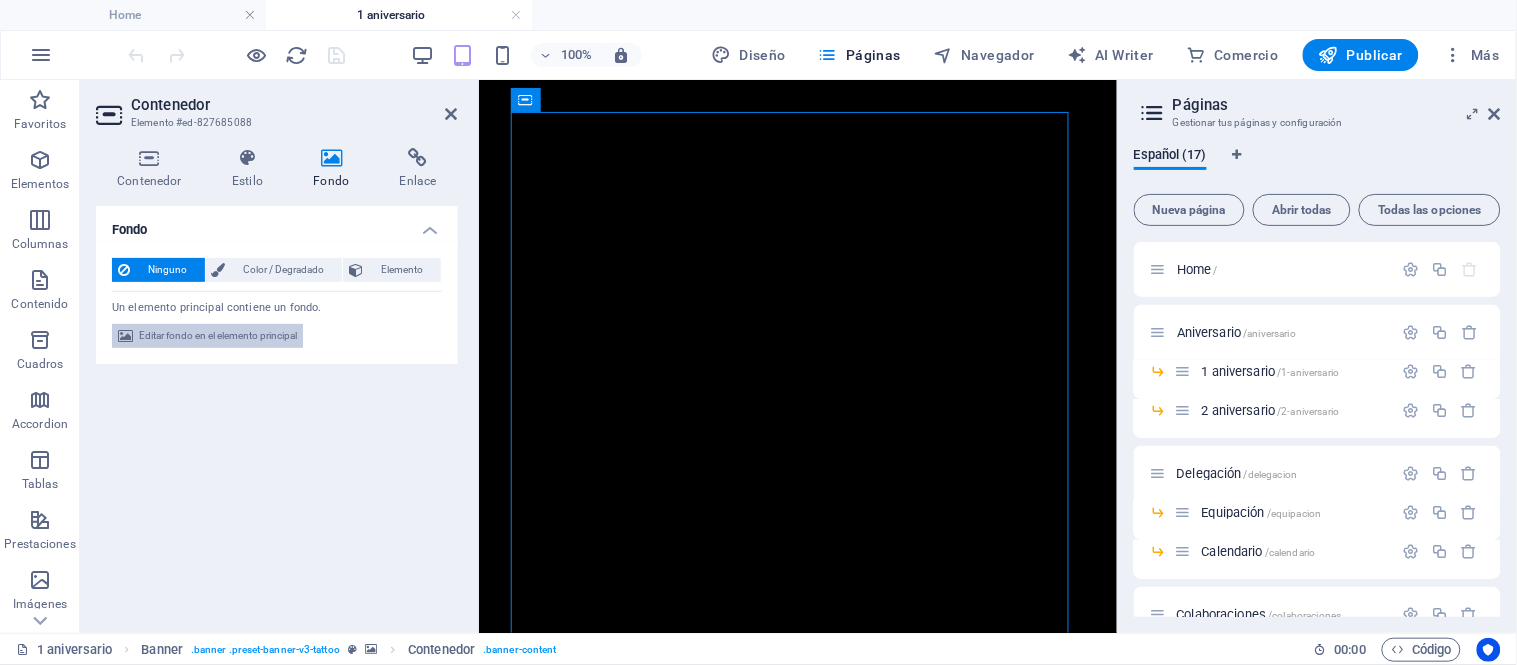click on "Editar fondo en el elemento principal" at bounding box center [218, 336] 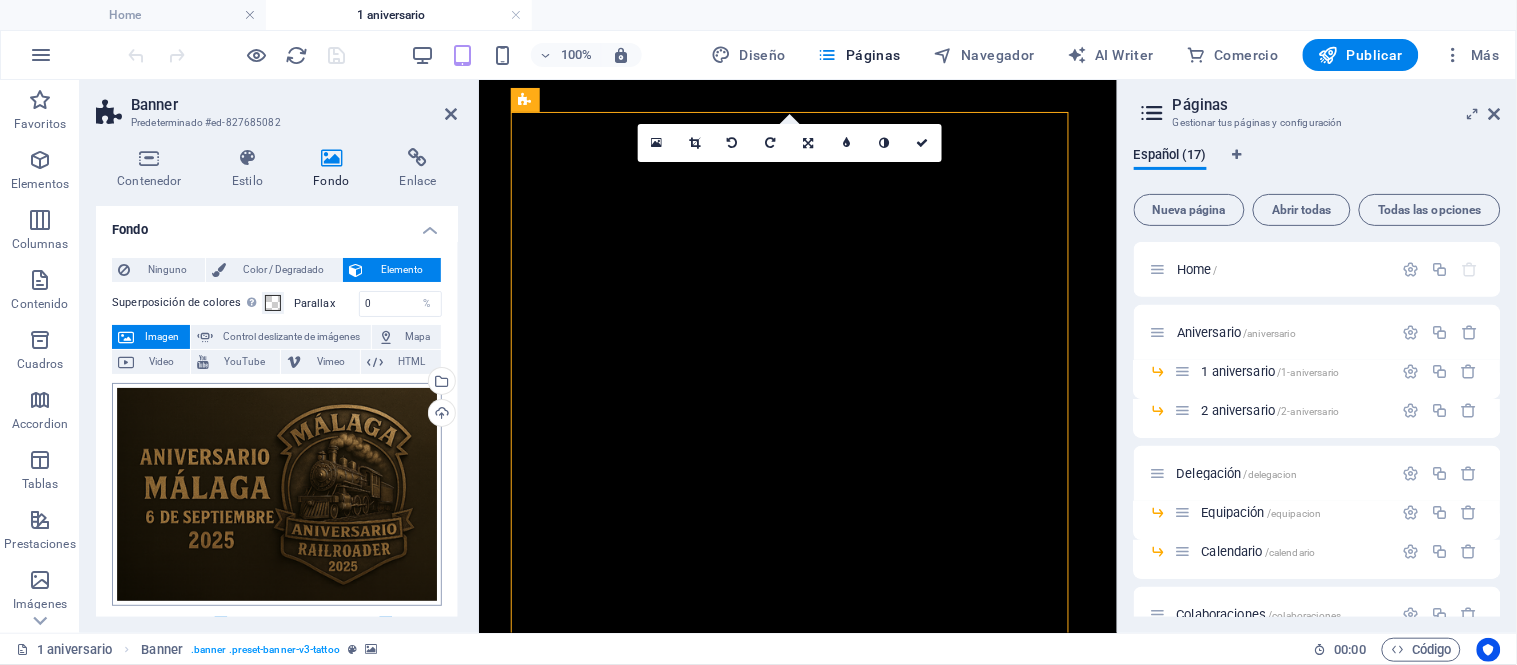 scroll, scrollTop: 386, scrollLeft: 0, axis: vertical 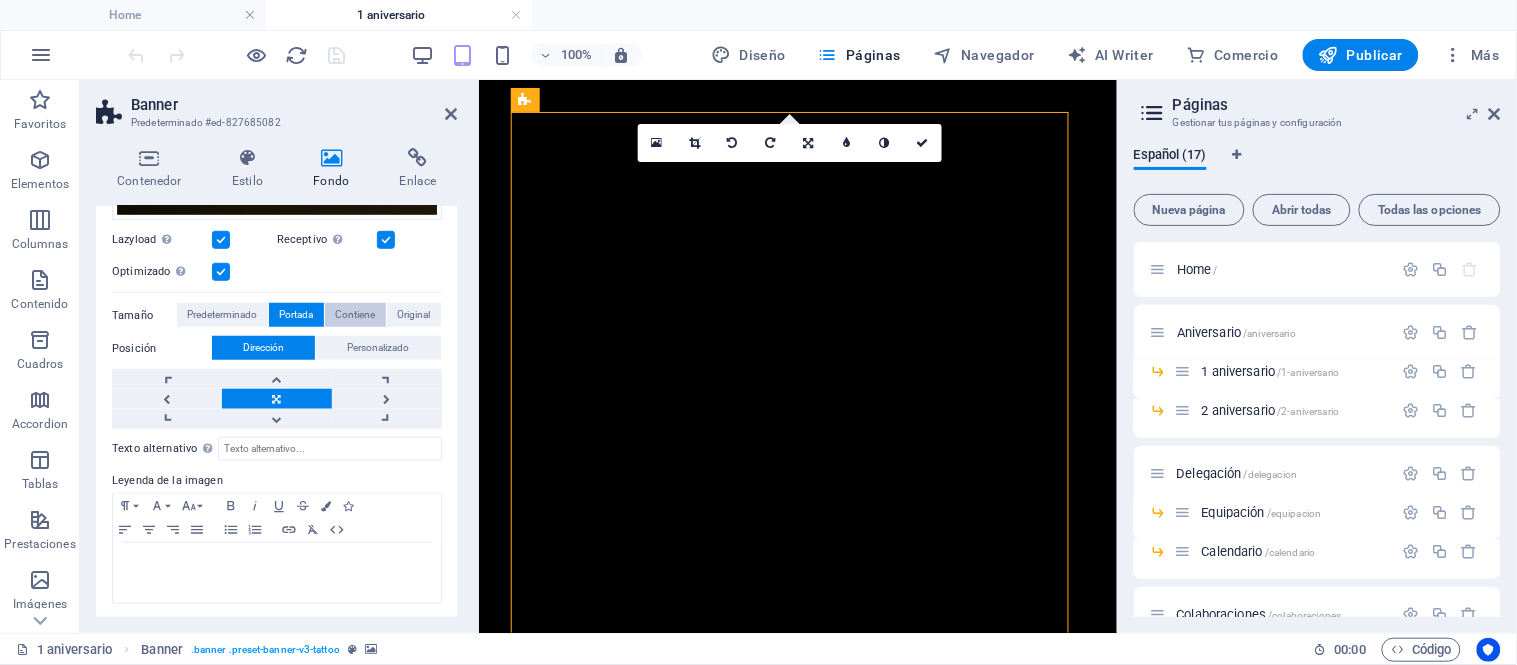 click on "Contiene" at bounding box center (355, 315) 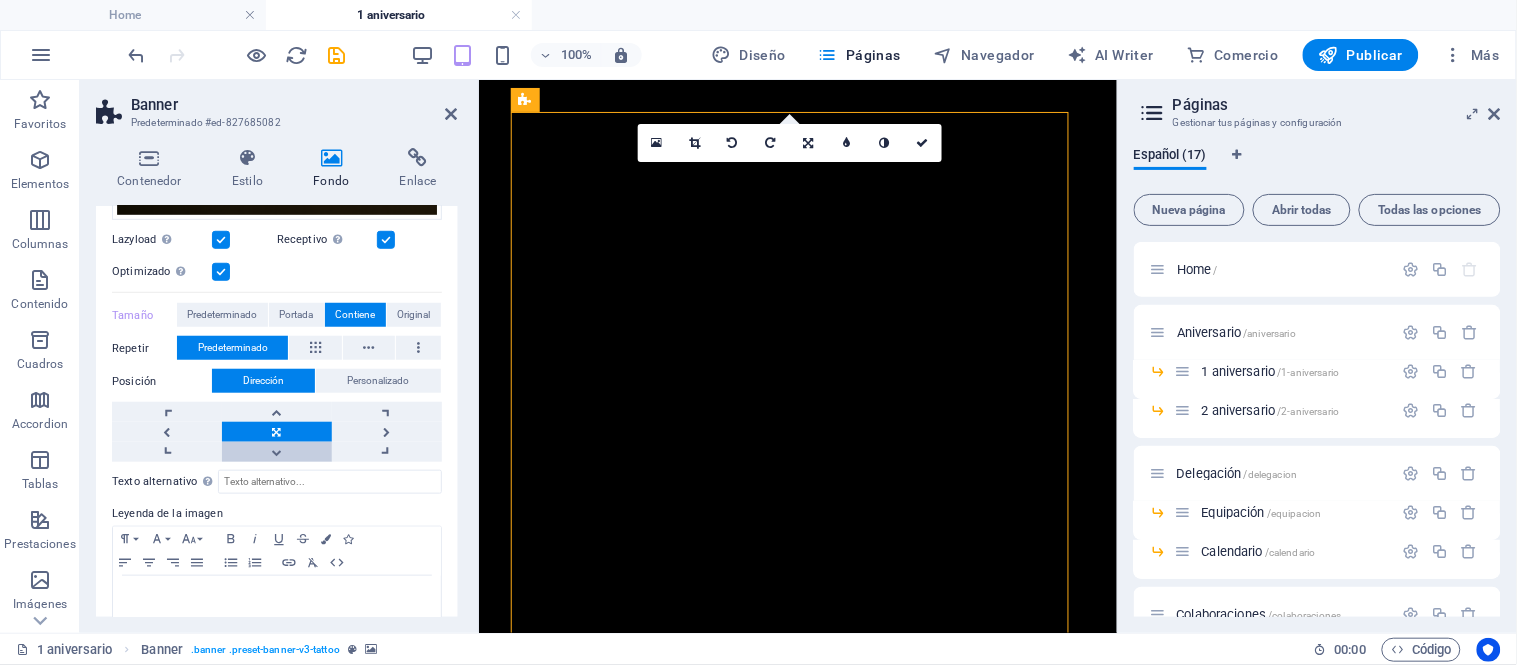 scroll, scrollTop: 420, scrollLeft: 0, axis: vertical 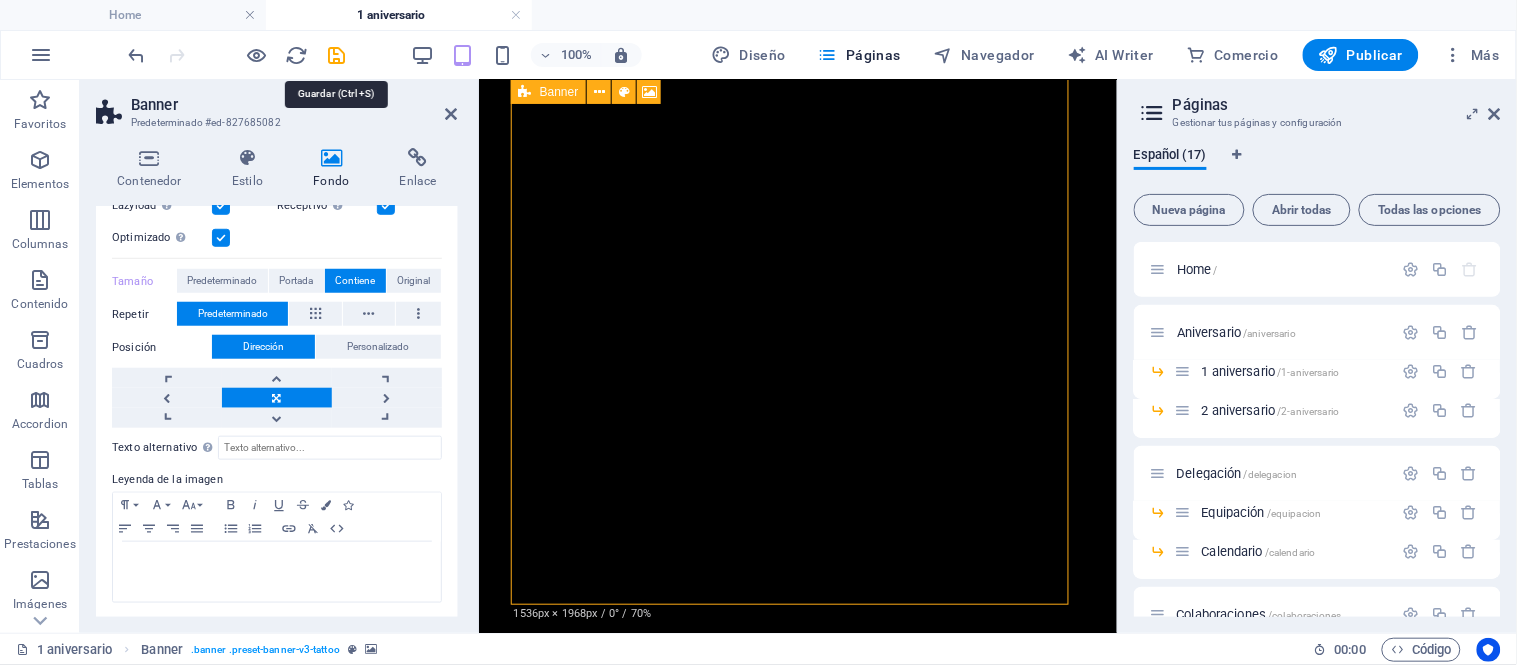 click at bounding box center [337, 55] 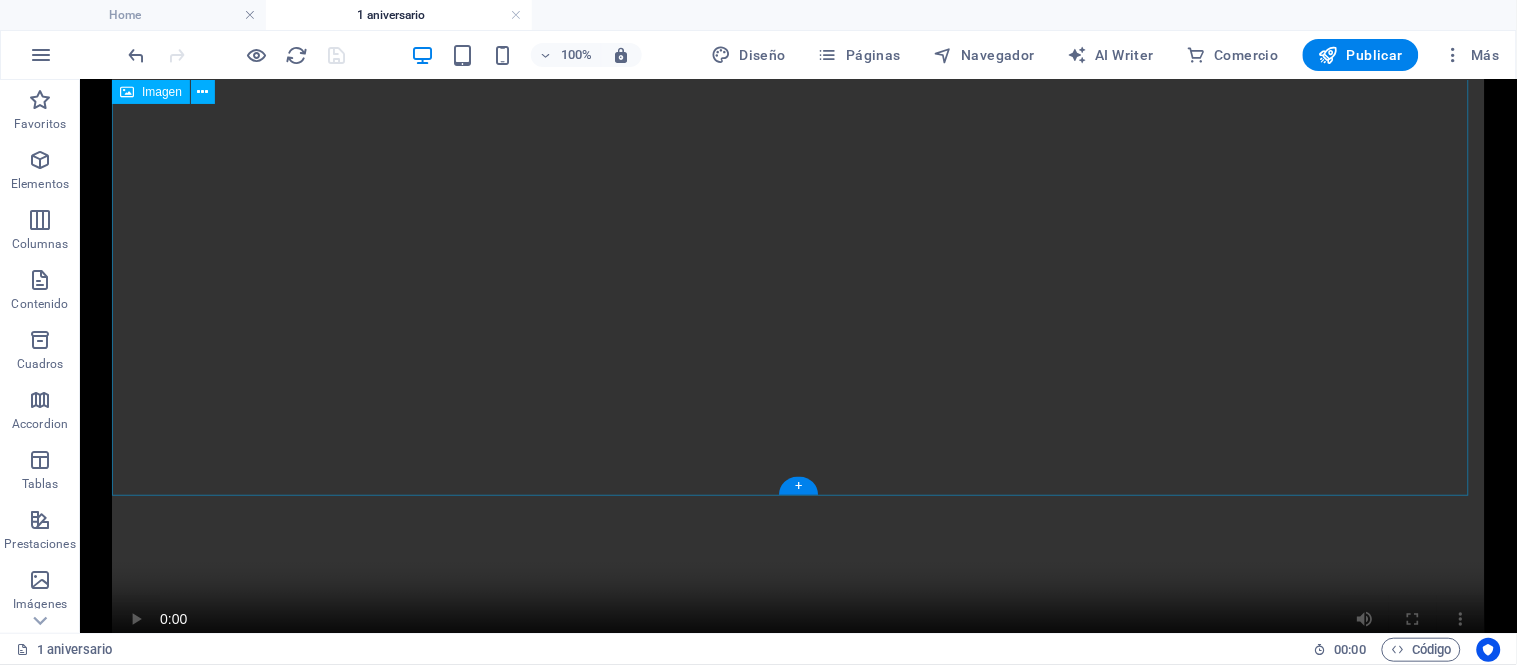 scroll, scrollTop: 3333, scrollLeft: 0, axis: vertical 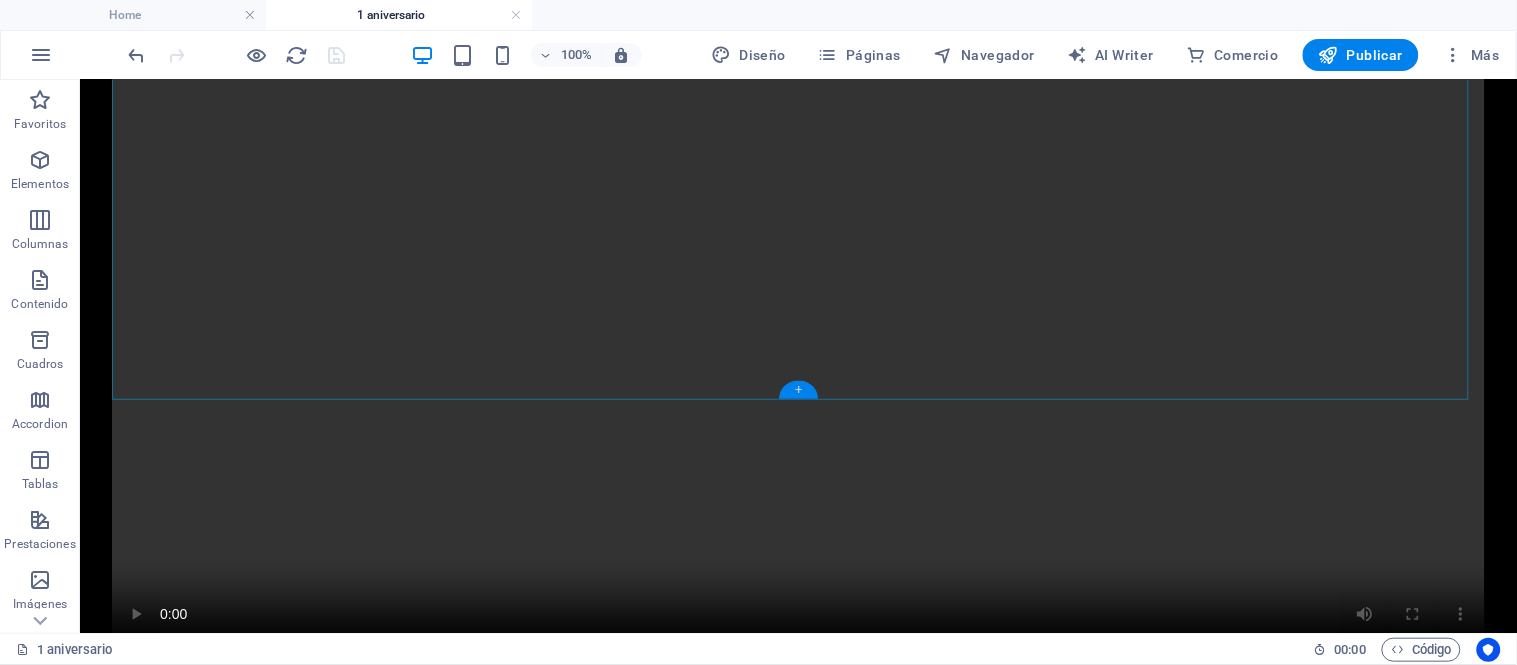 click on "+" at bounding box center (798, 390) 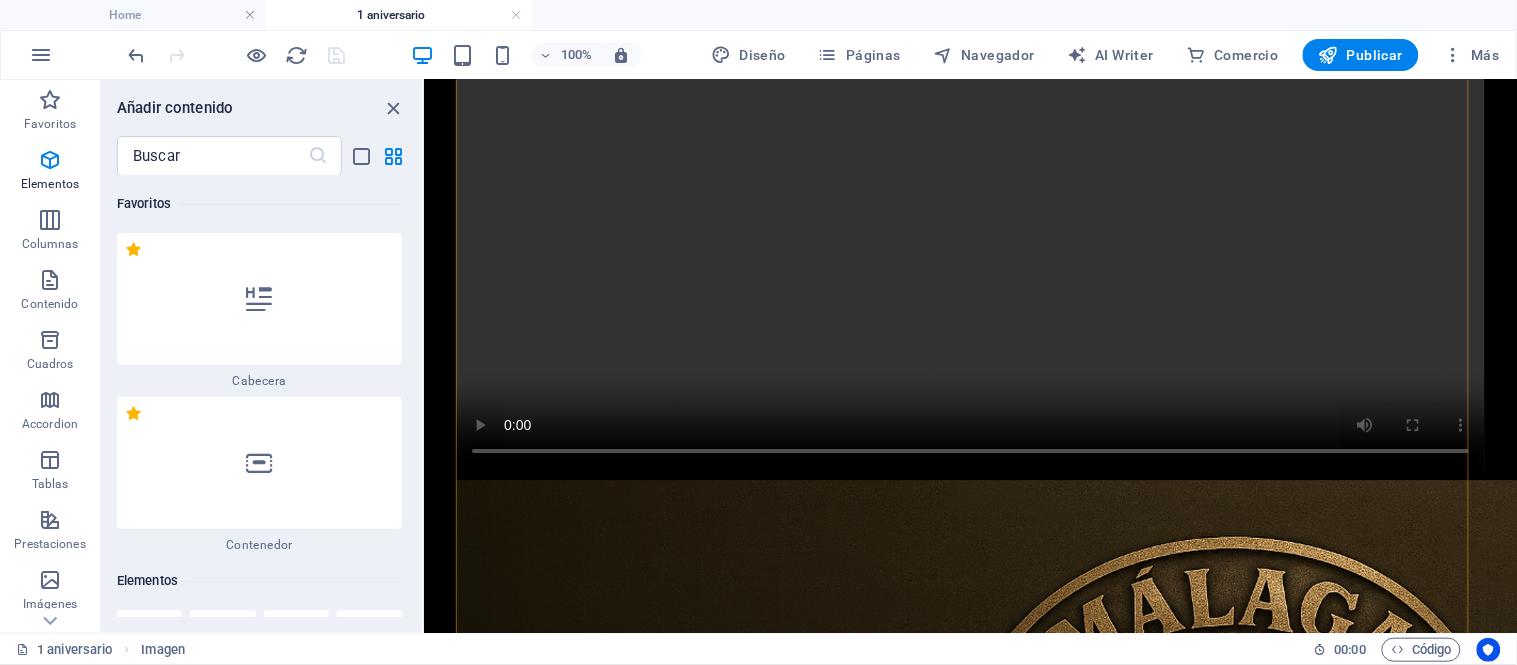 scroll, scrollTop: 3340, scrollLeft: 0, axis: vertical 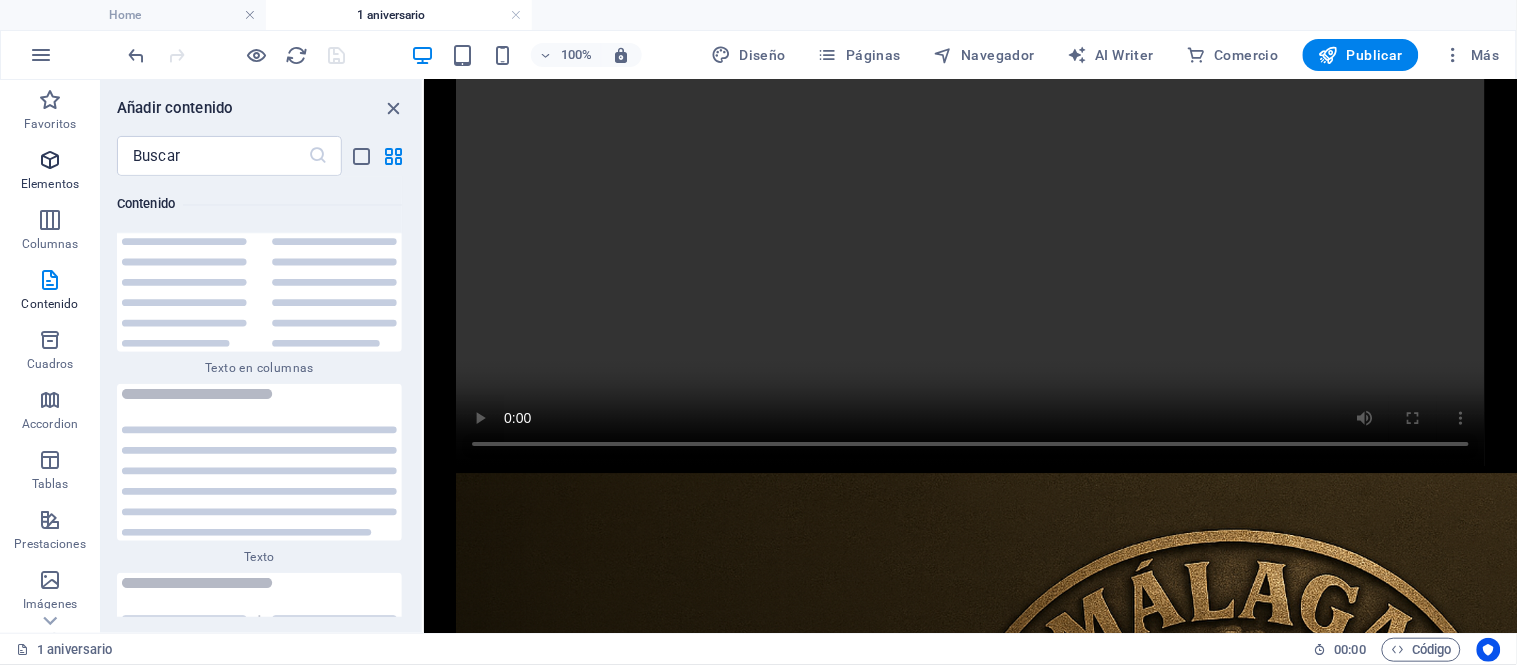 click on "Elementos" at bounding box center (50, 170) 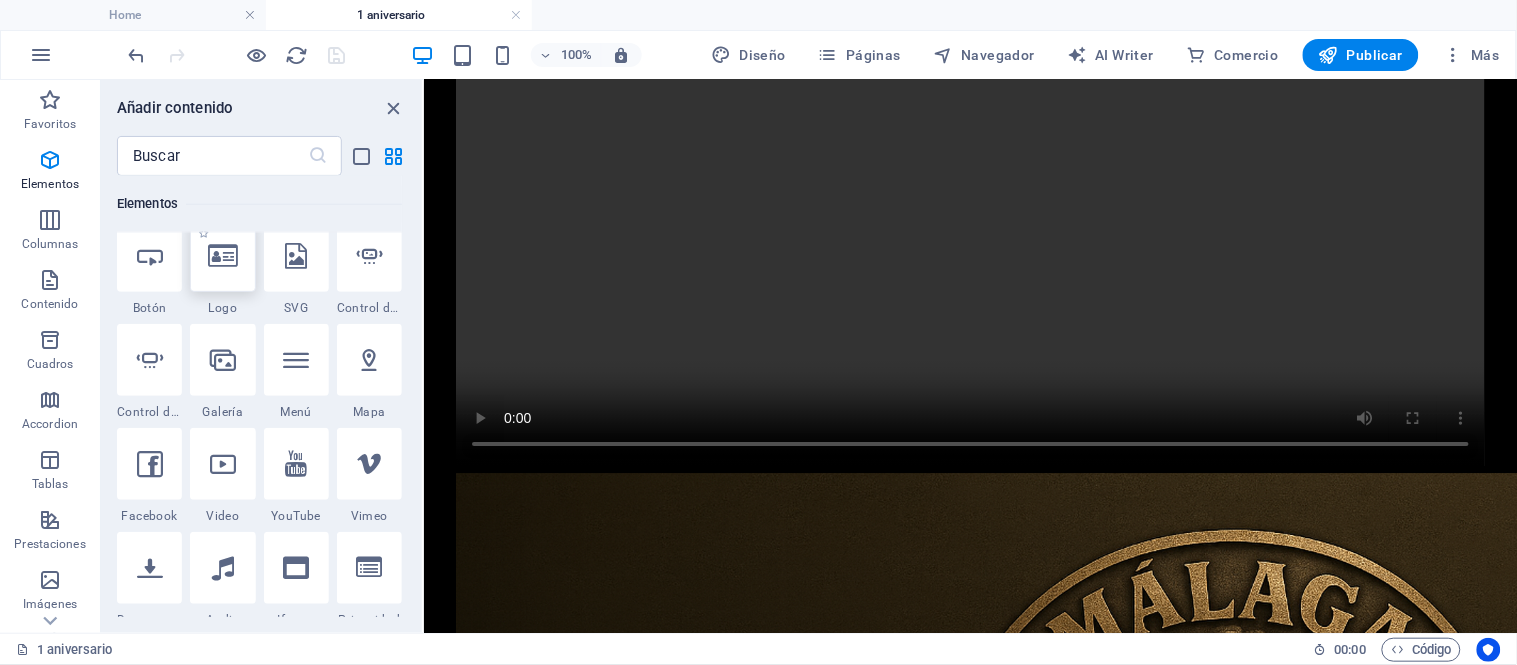 scroll, scrollTop: 710, scrollLeft: 0, axis: vertical 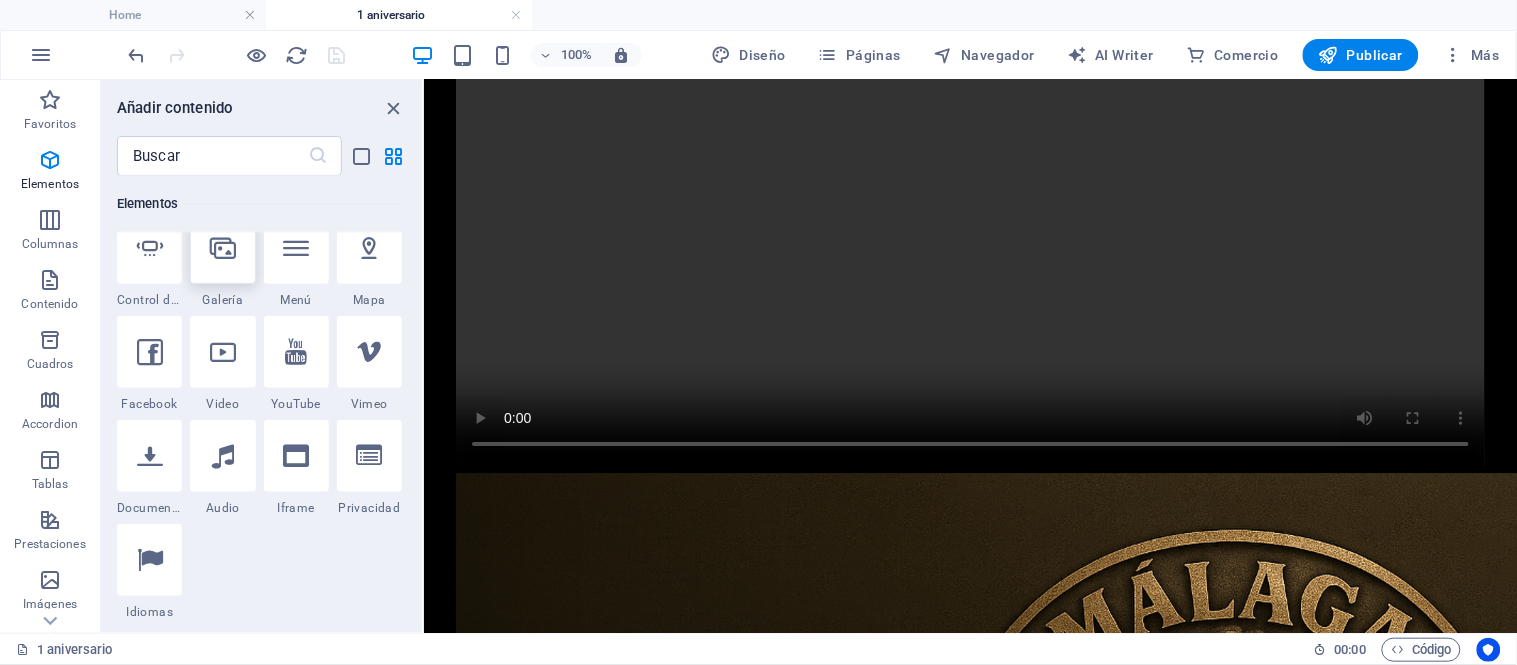 click at bounding box center [222, 248] 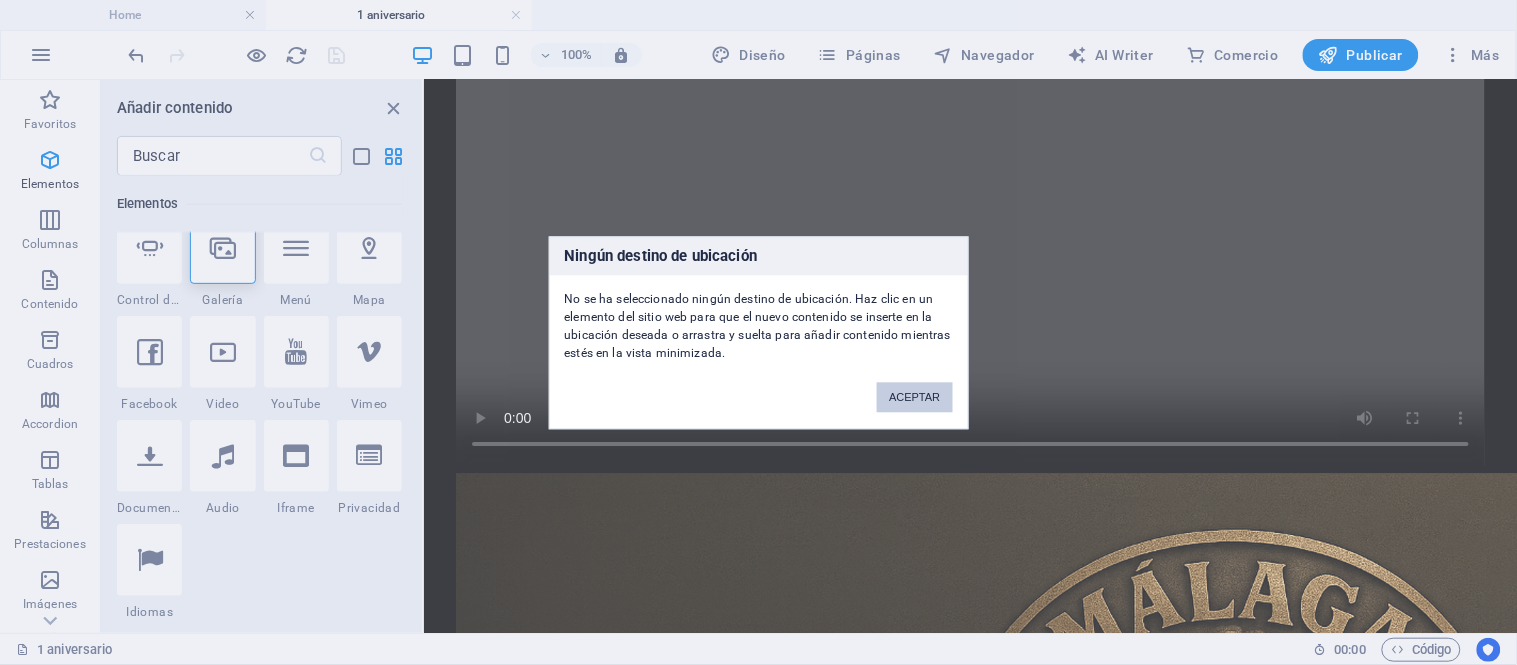 click on "ACEPTAR" at bounding box center (914, 397) 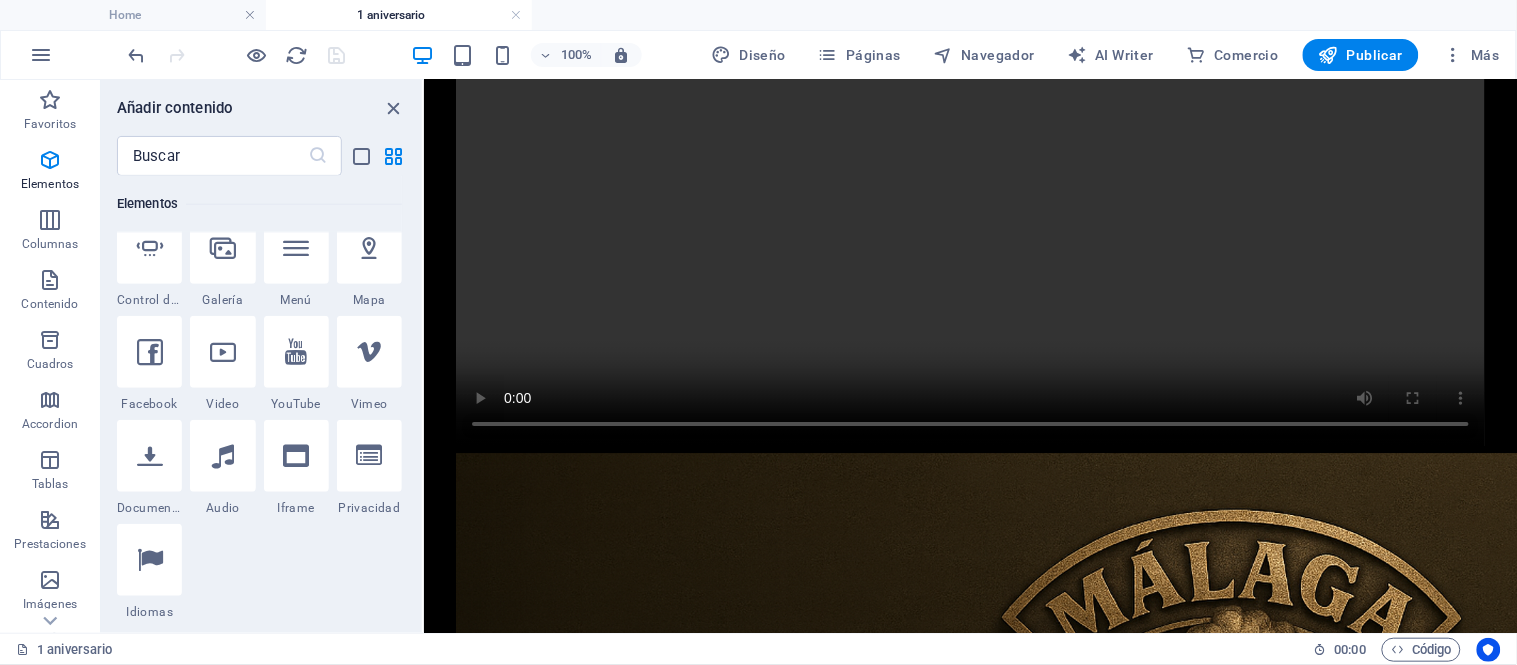 select on "4" 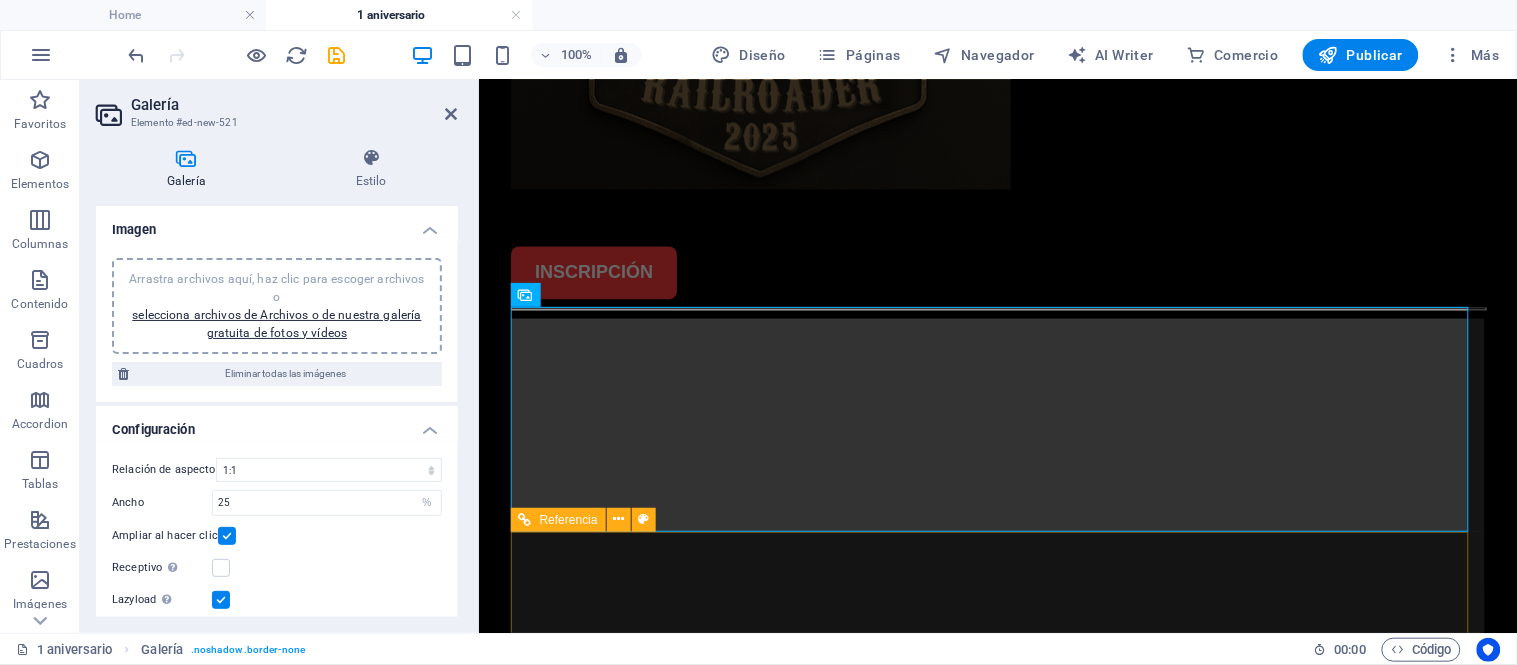 scroll, scrollTop: 2977, scrollLeft: 0, axis: vertical 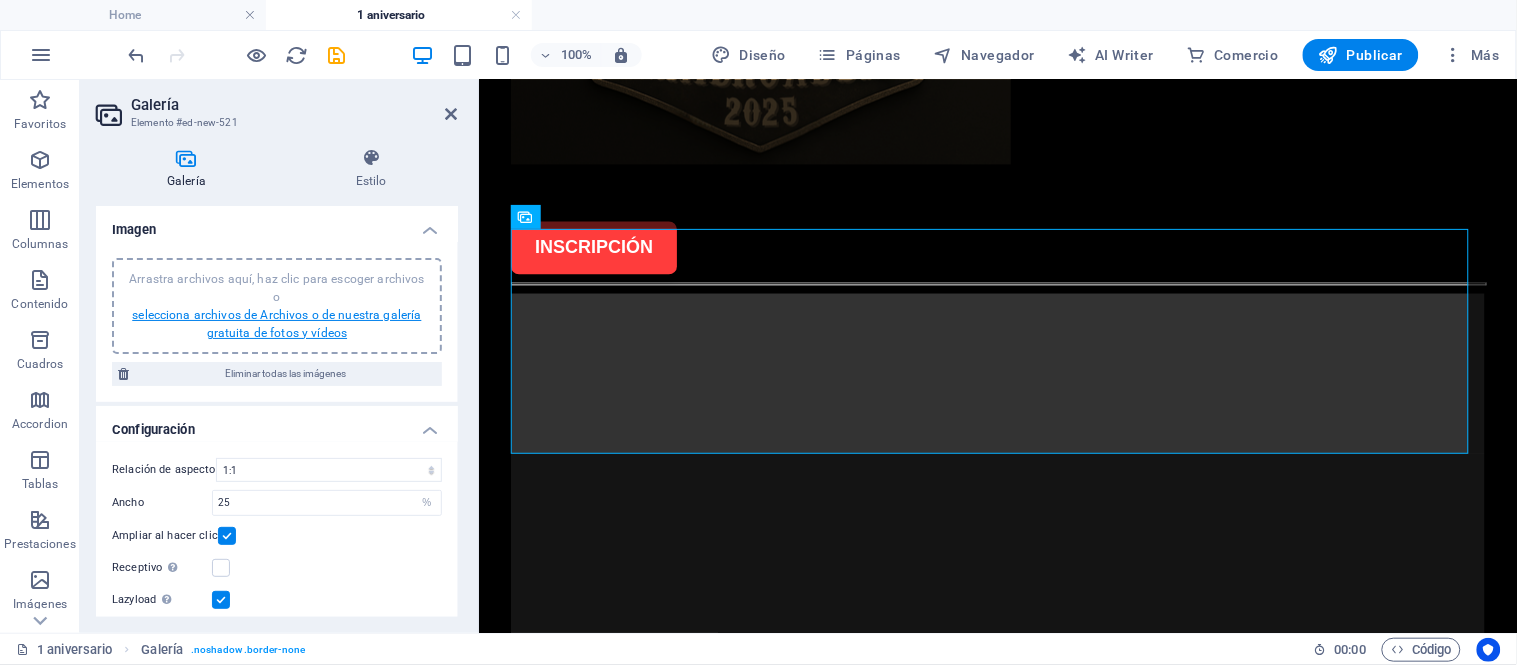click on "selecciona archivos de Archivos o de nuestra galería gratuita de fotos y vídeos" at bounding box center [276, 324] 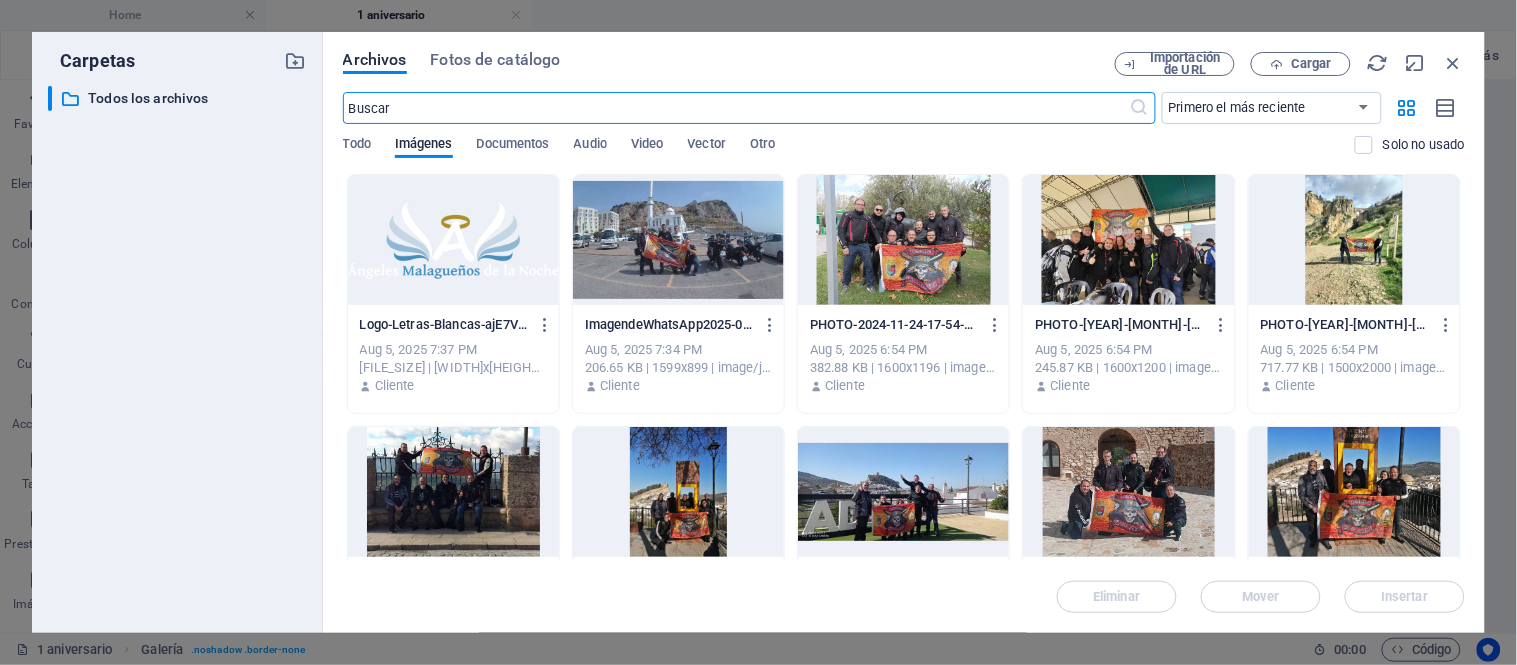 scroll, scrollTop: 3961, scrollLeft: 0, axis: vertical 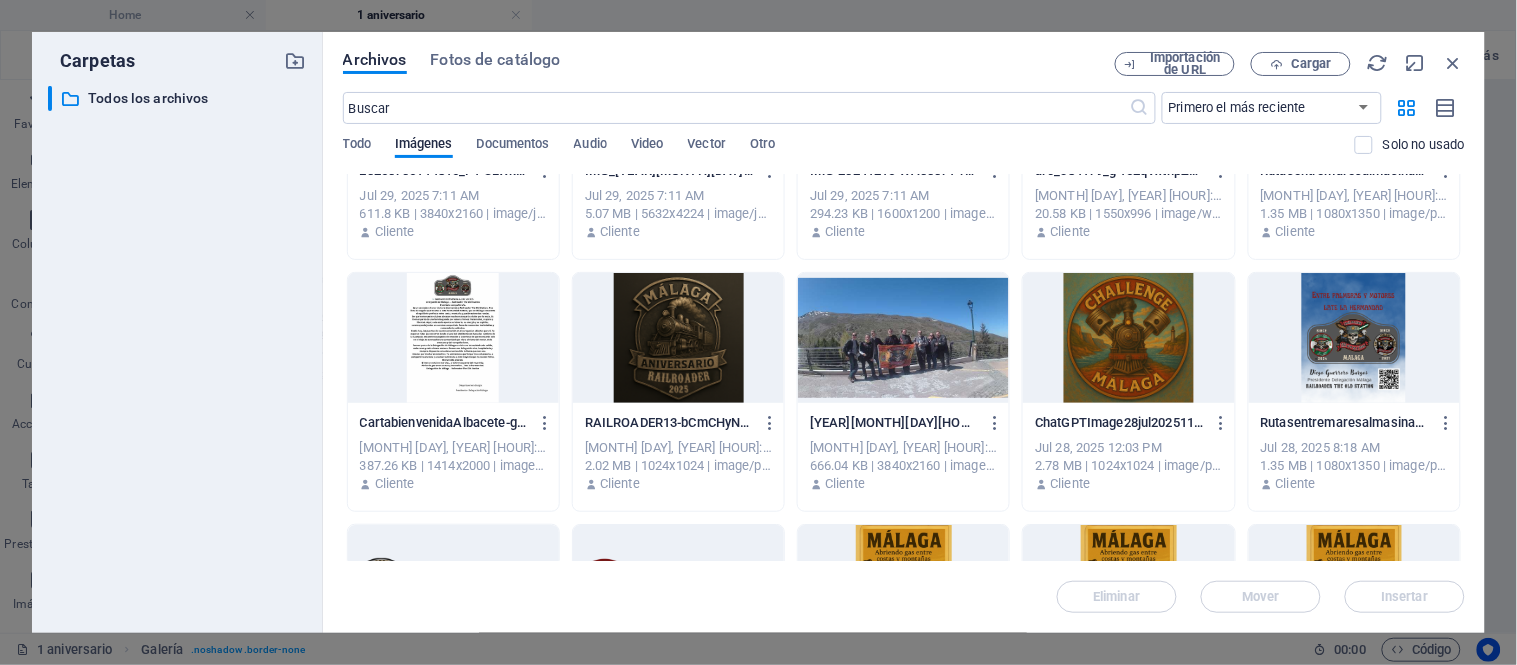 click at bounding box center [678, 338] 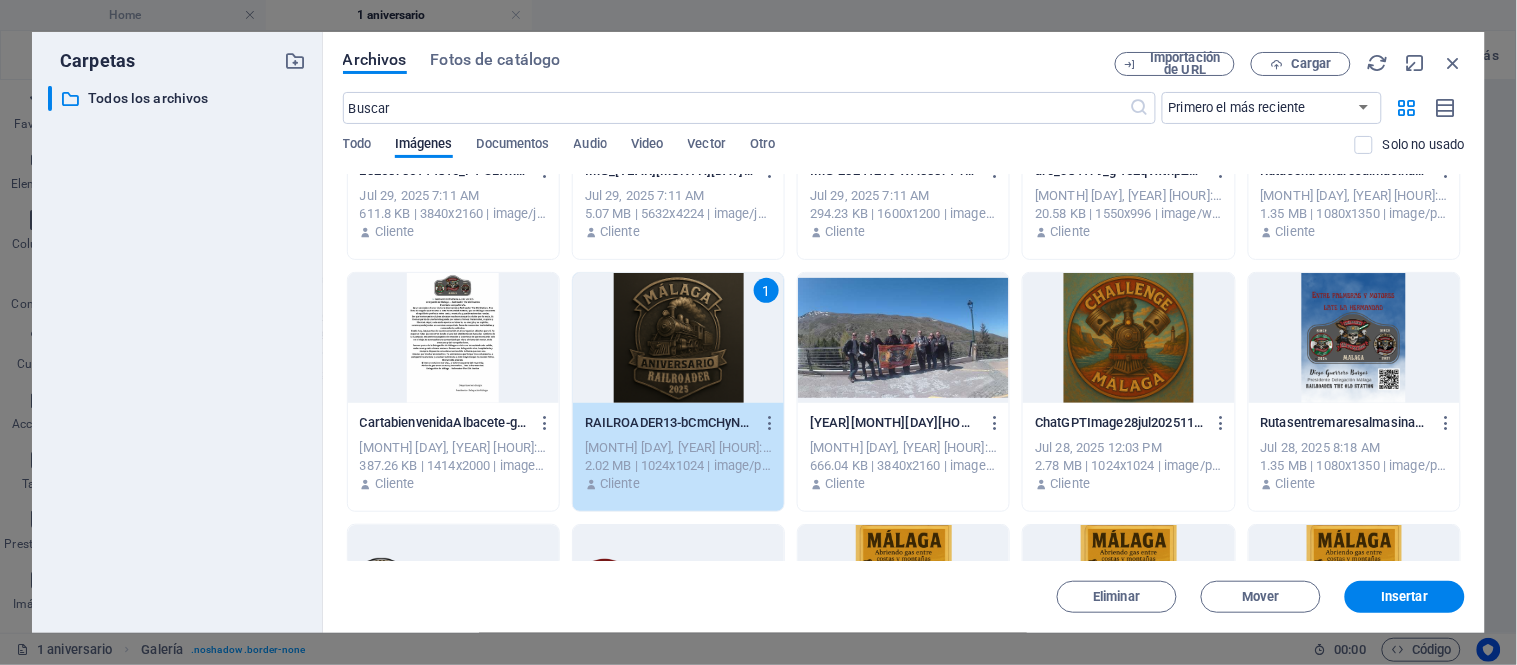 click on "1" at bounding box center (678, 338) 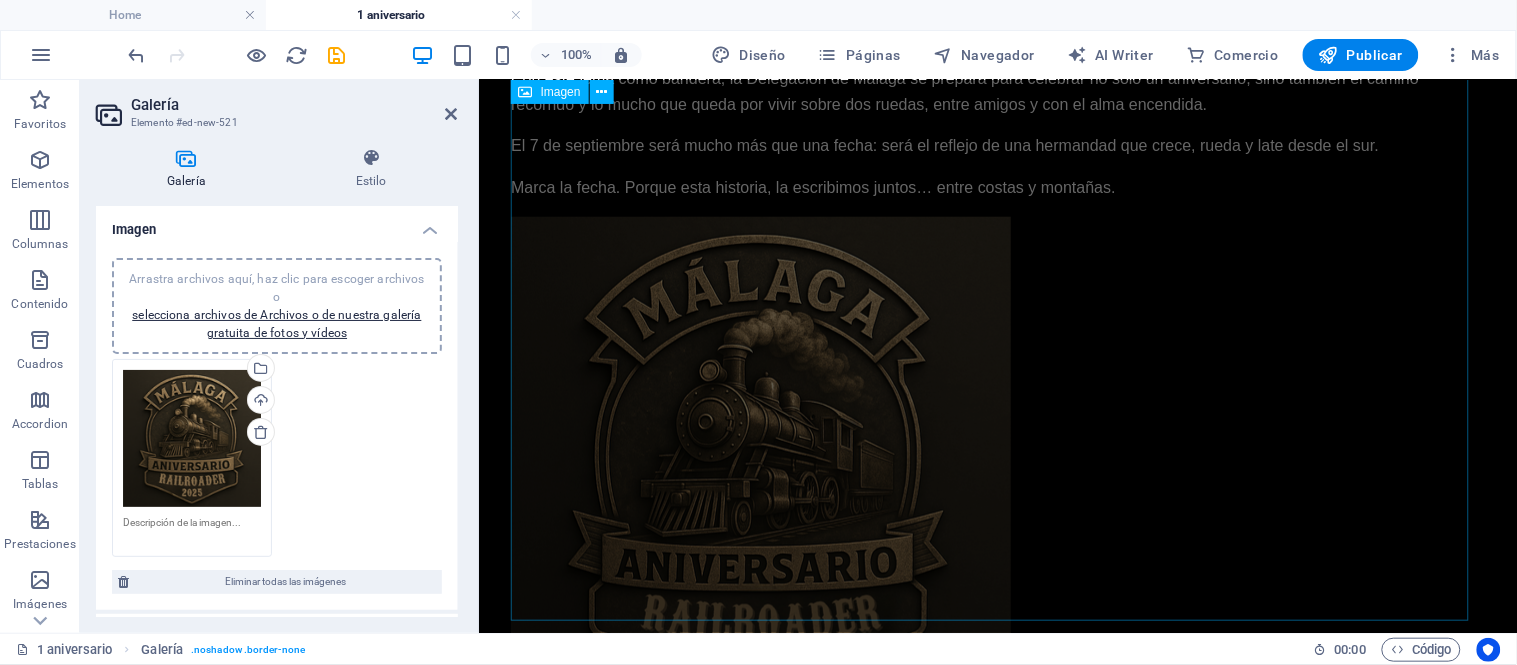 scroll, scrollTop: 2422, scrollLeft: 0, axis: vertical 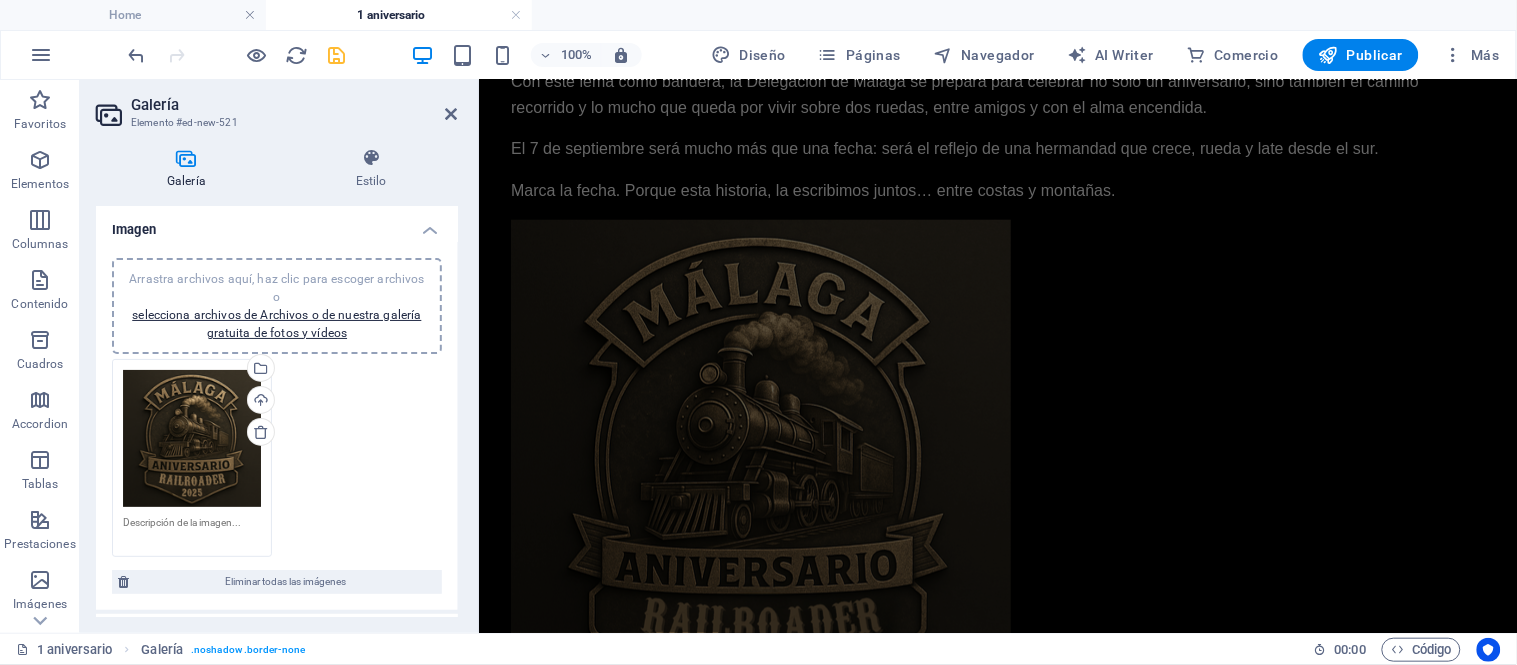 click at bounding box center [337, 55] 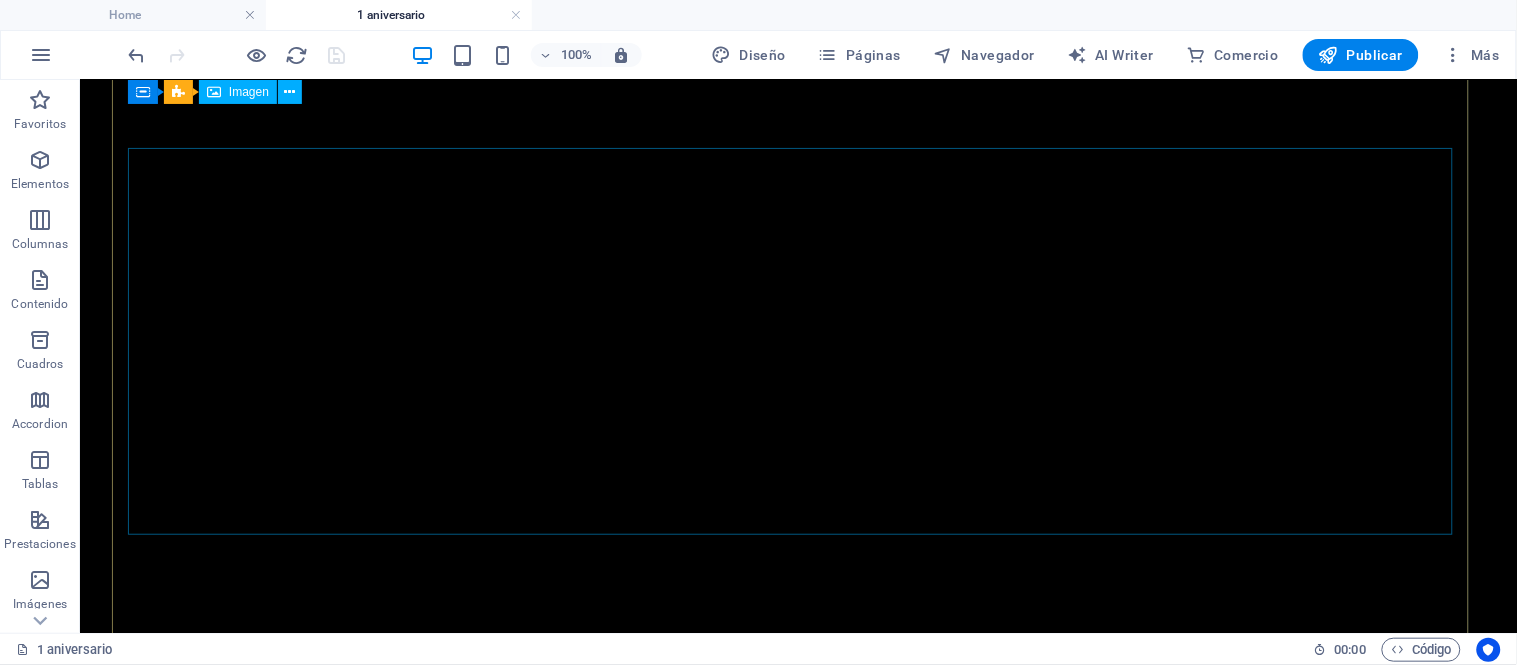 scroll, scrollTop: 0, scrollLeft: 0, axis: both 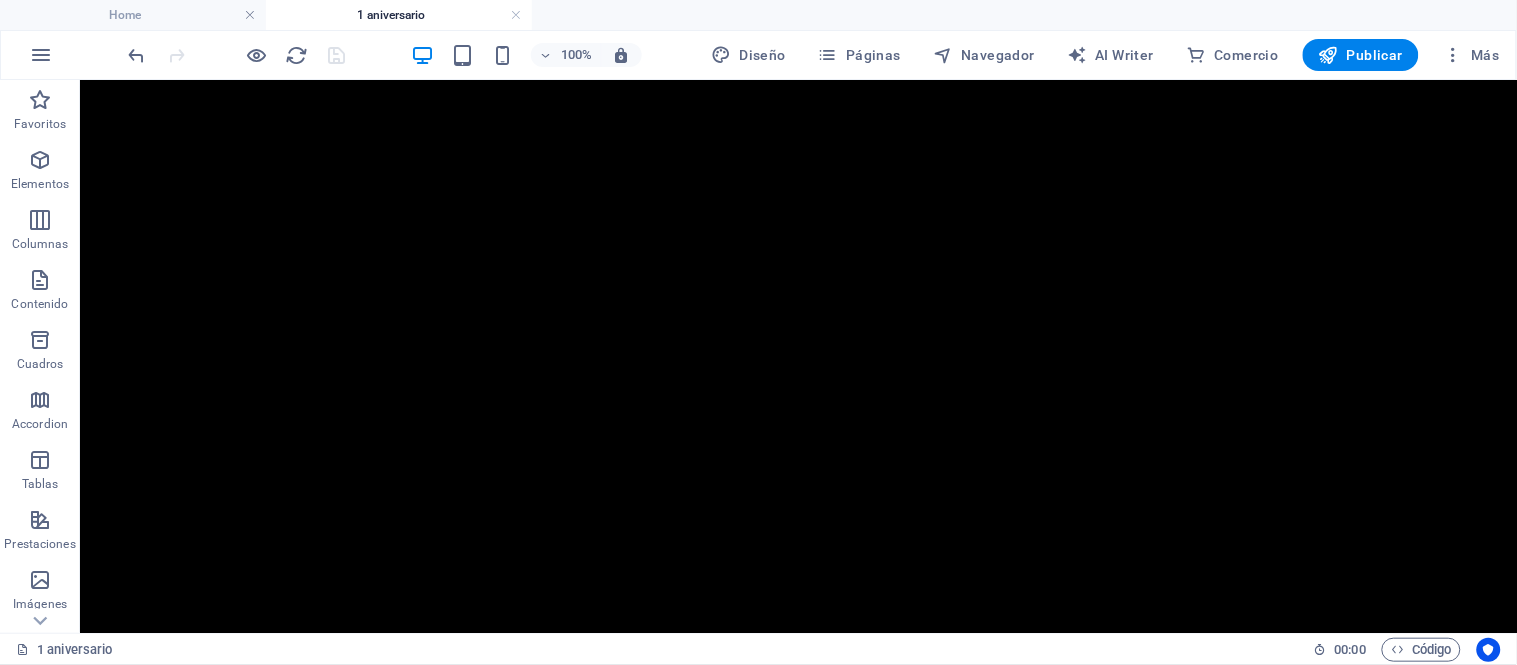 click on "1º Aniversario INICIO Aniversario 1 aniversario  La Delegación EQUIPACION Calendario CRONICA Y GALERIA RUTAS-RAILROADER Colaboraciones Kilometros solidarios MOTO-PARTNES Amigos de la buena Ruta Challenge TIENDA La Asociación ÚNETE CONTACTO 1º Aniversario [DAY] [MONTH]
Aniversario Delegación Málaga [YEAR] | Railroader The Old Station
El próximo  [DAY] [MONTH] de [YEAR] , la  Delegación de Málaga  de  Railroader The Old Station  celebrará su primer aniversario. Una cita especial para reunirnos, compartir ruta y rendir homenaje al espíritu que nos une.
Málaga, tierra de luz, curvas y mar, será el escenario donde rodaremos al ritmo del viento y los motores. Desde las alturas de la sierra hasta las orillas del Mediterráneo, la hermandad se sentirá en cada kilómetro, en cada abrazo, en cada historia compartida.
“Abriendo gas entre costas y montañas.”" at bounding box center [797, 7823] 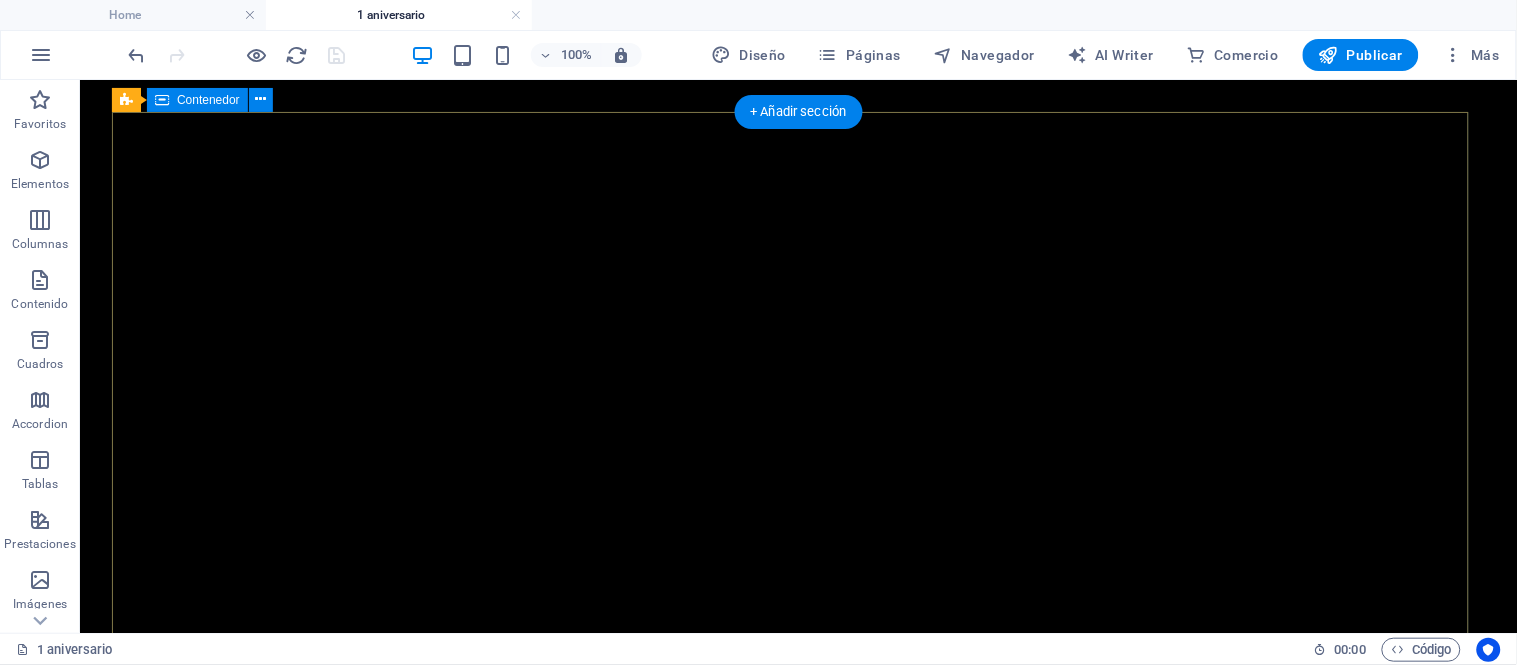 click on "1º Aniversario" at bounding box center (797, 1167) 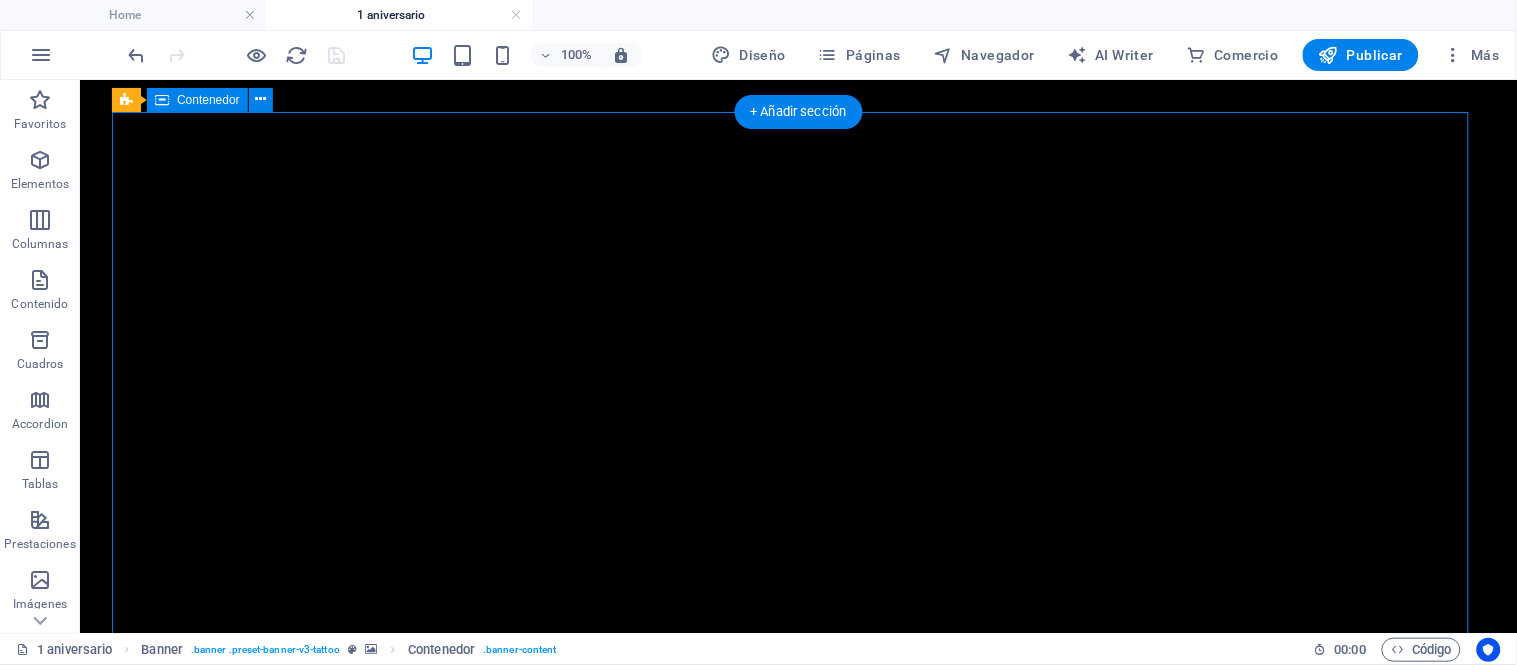 click on "1º Aniversario" at bounding box center (797, 1167) 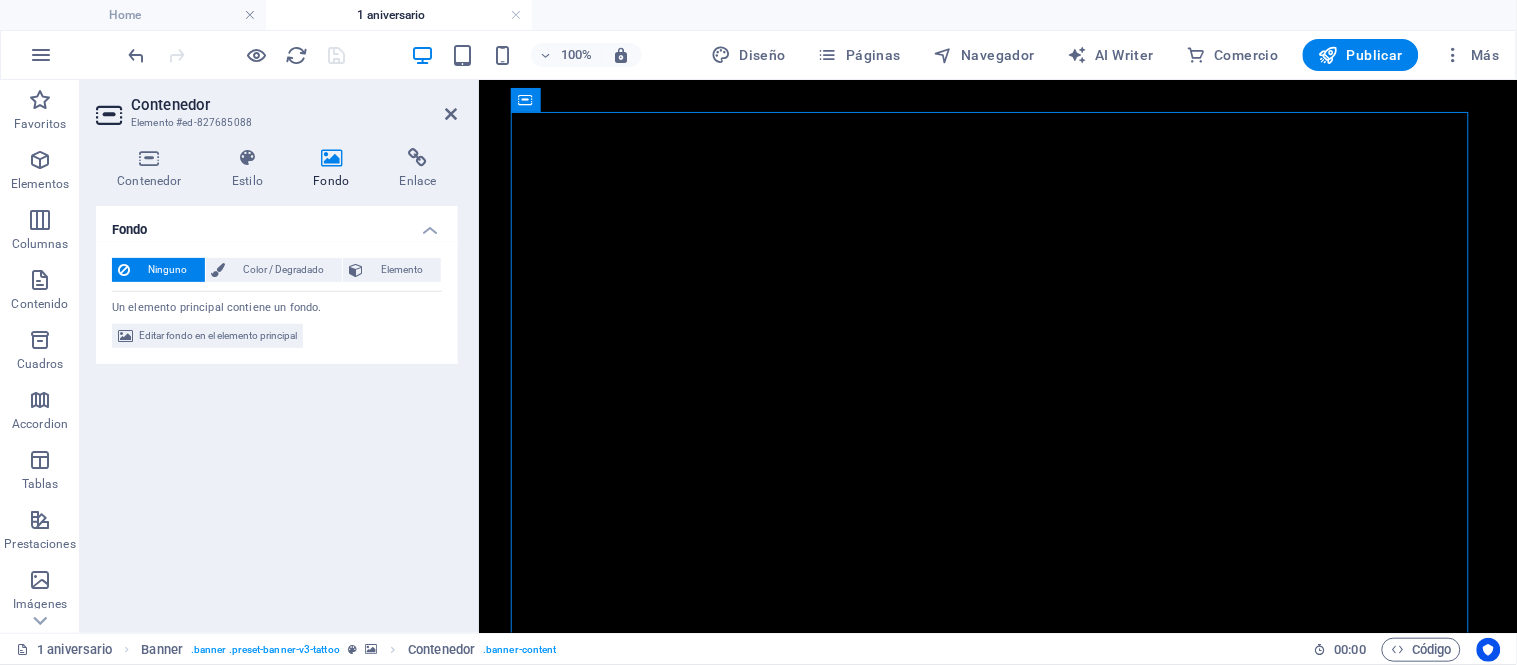 click at bounding box center [331, 158] 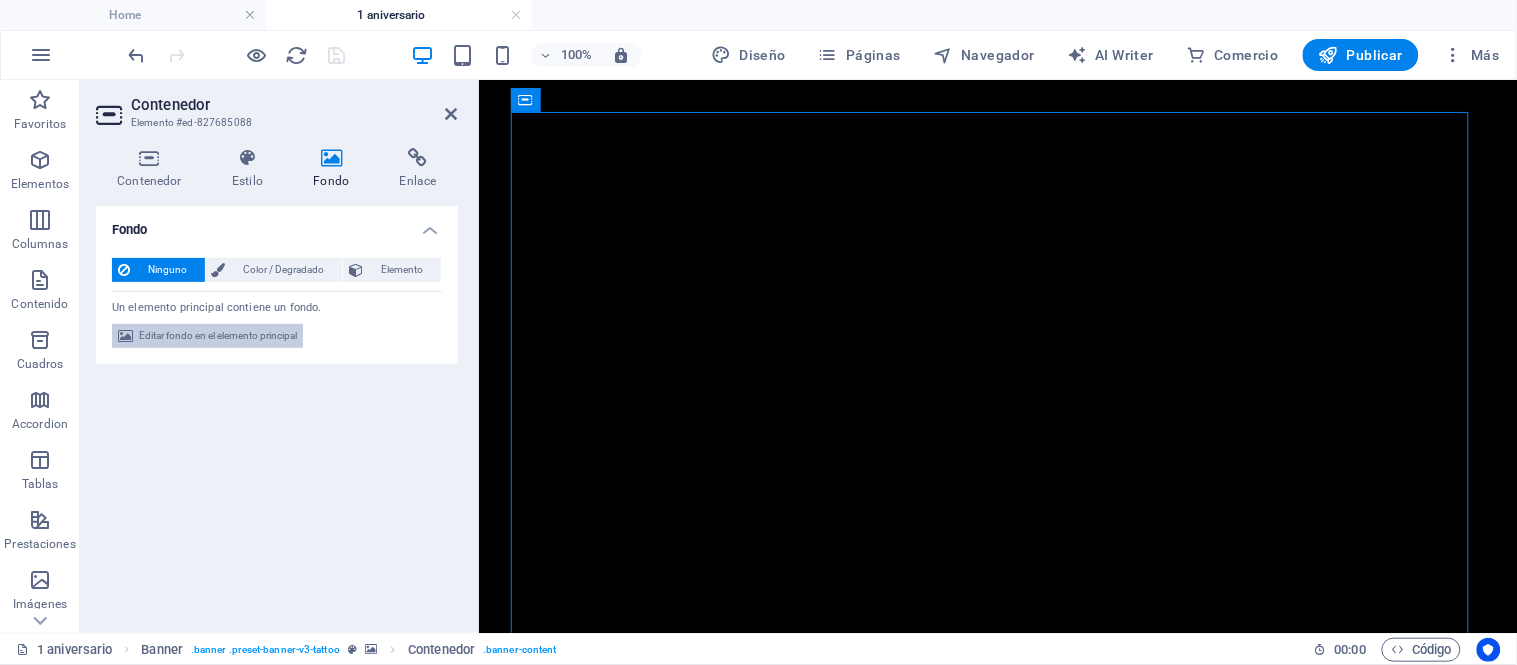 click on "Editar fondo en el elemento principal" at bounding box center [218, 336] 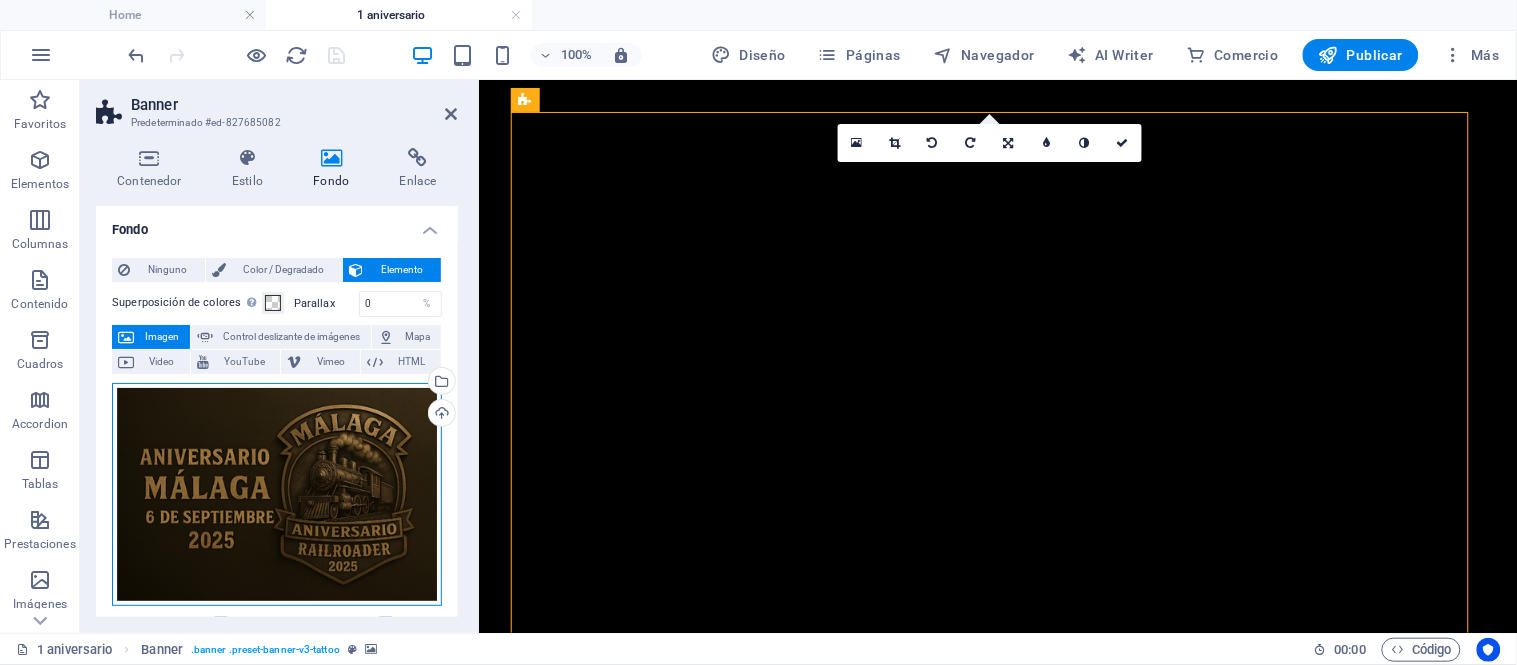 click on "Arrastra archivos aquí, haz clic para escoger archivos o  selecciona archivos de Archivos o de nuestra galería gratuita de fotos y vídeos" at bounding box center [277, 494] 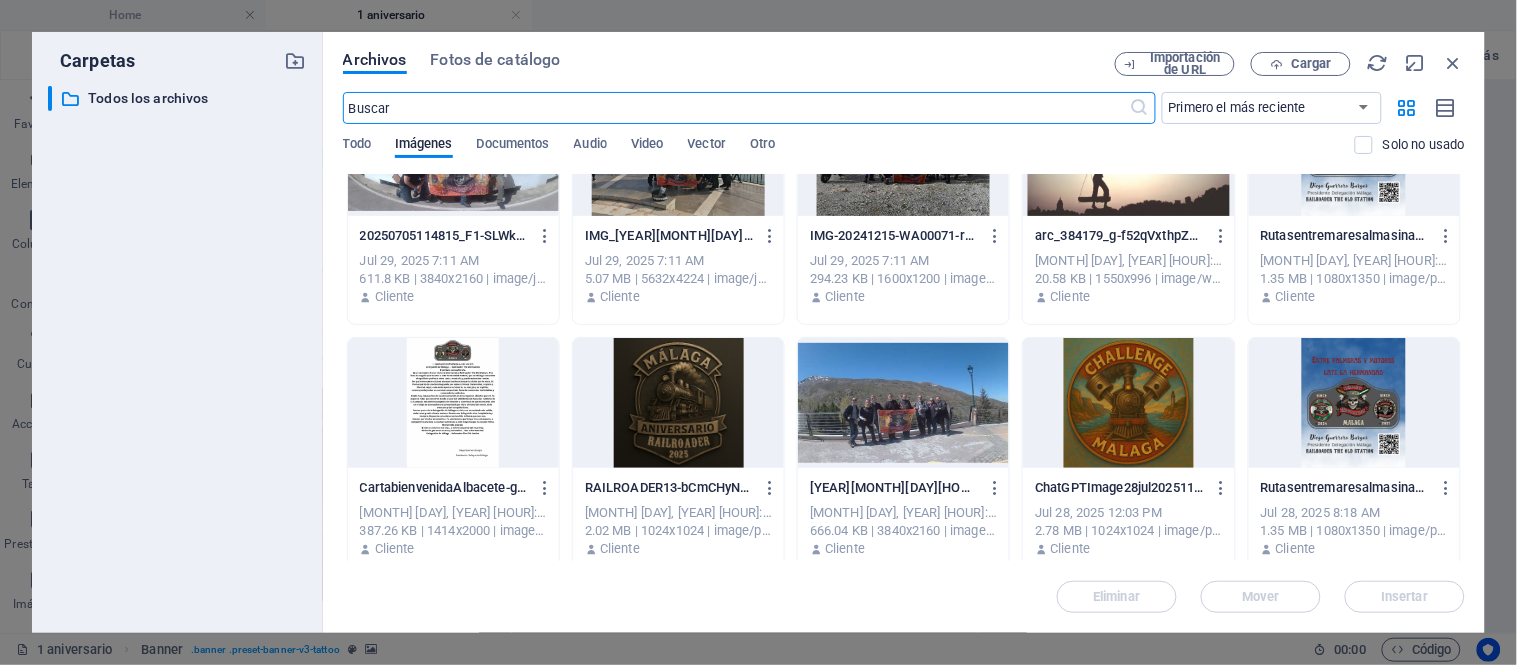 scroll, scrollTop: 1666, scrollLeft: 0, axis: vertical 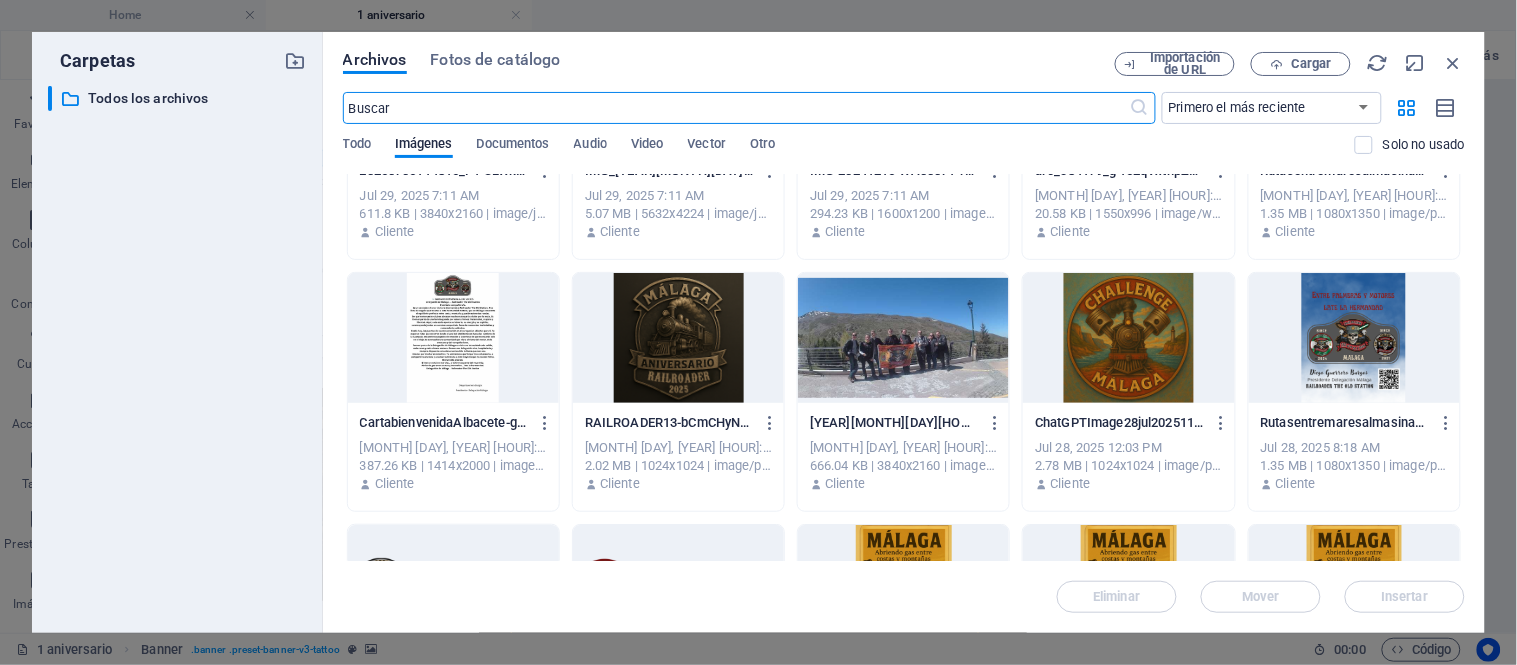 click at bounding box center [678, 338] 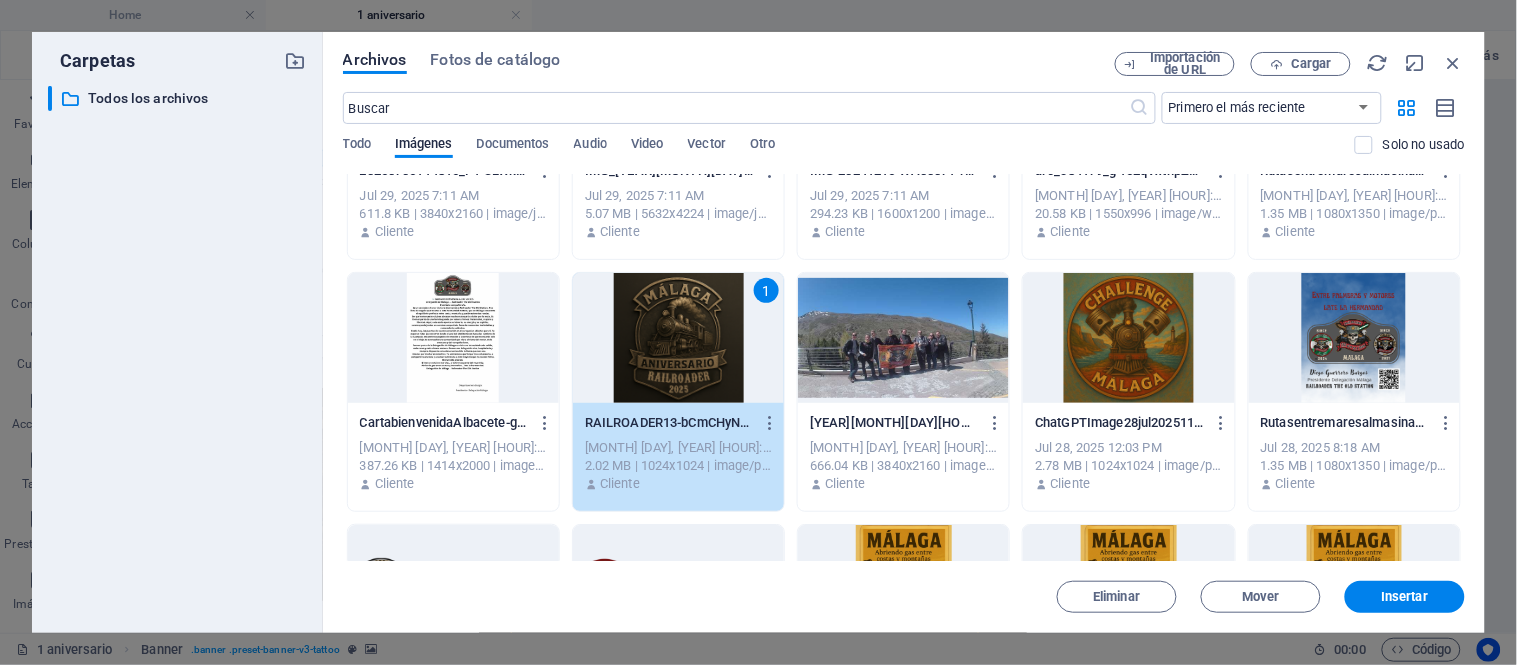 drag, startPoint x: 206, startPoint y: 266, endPoint x: 685, endPoint y: 347, distance: 485.80038 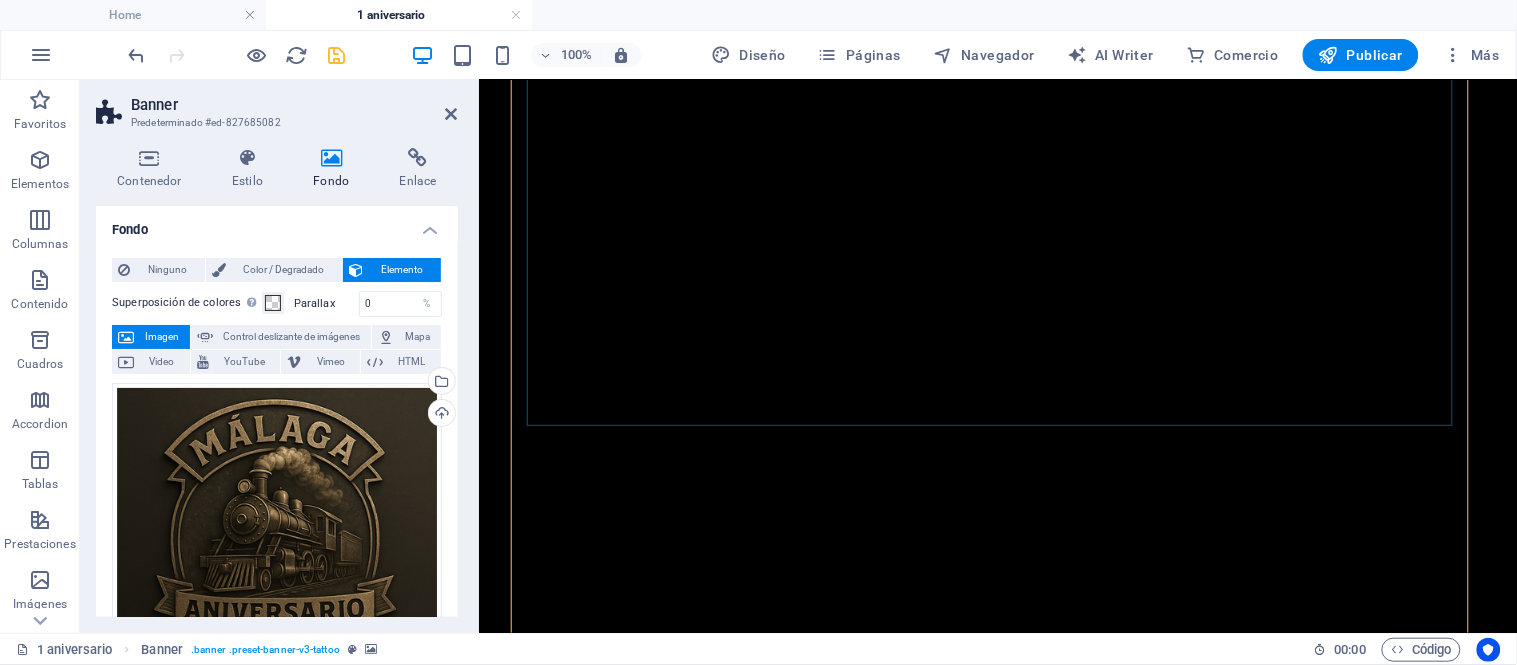 scroll, scrollTop: 222, scrollLeft: 0, axis: vertical 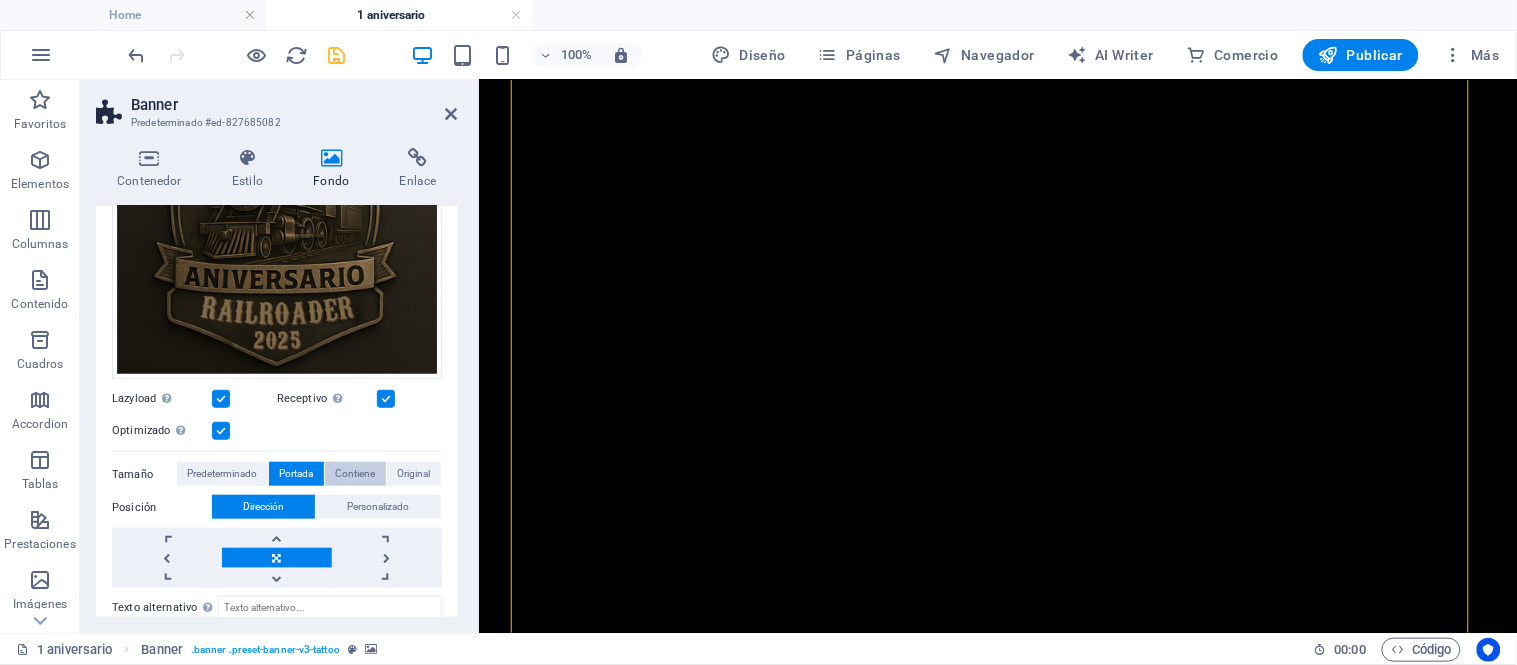 click on "Contiene" at bounding box center [355, 474] 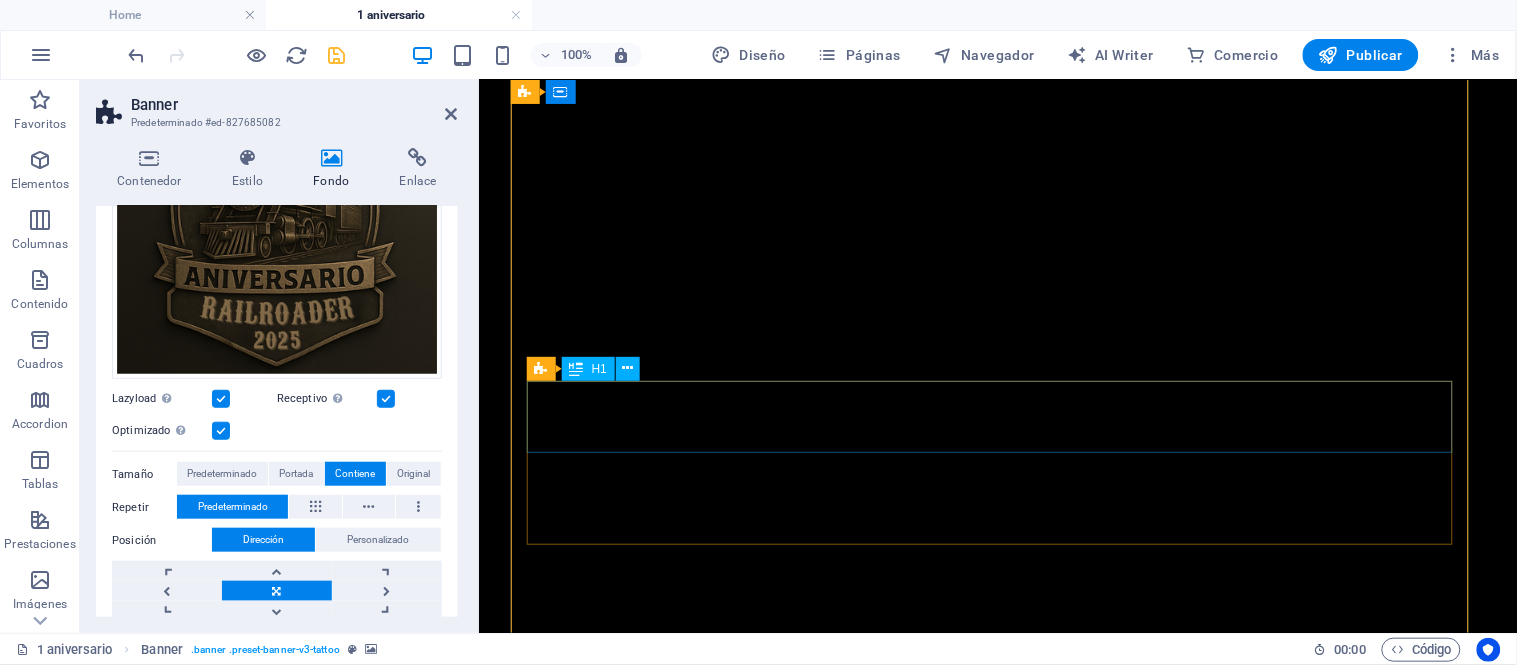 scroll, scrollTop: 0, scrollLeft: 0, axis: both 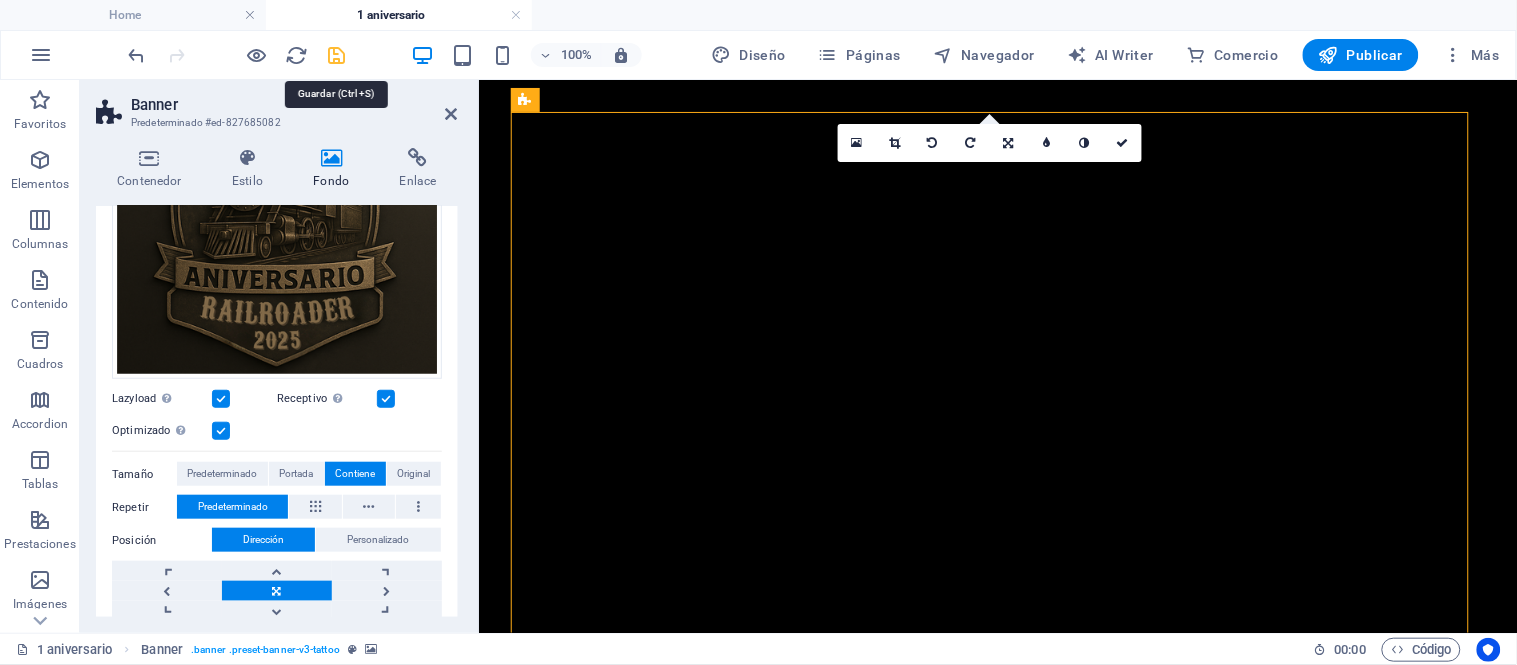 click at bounding box center (337, 55) 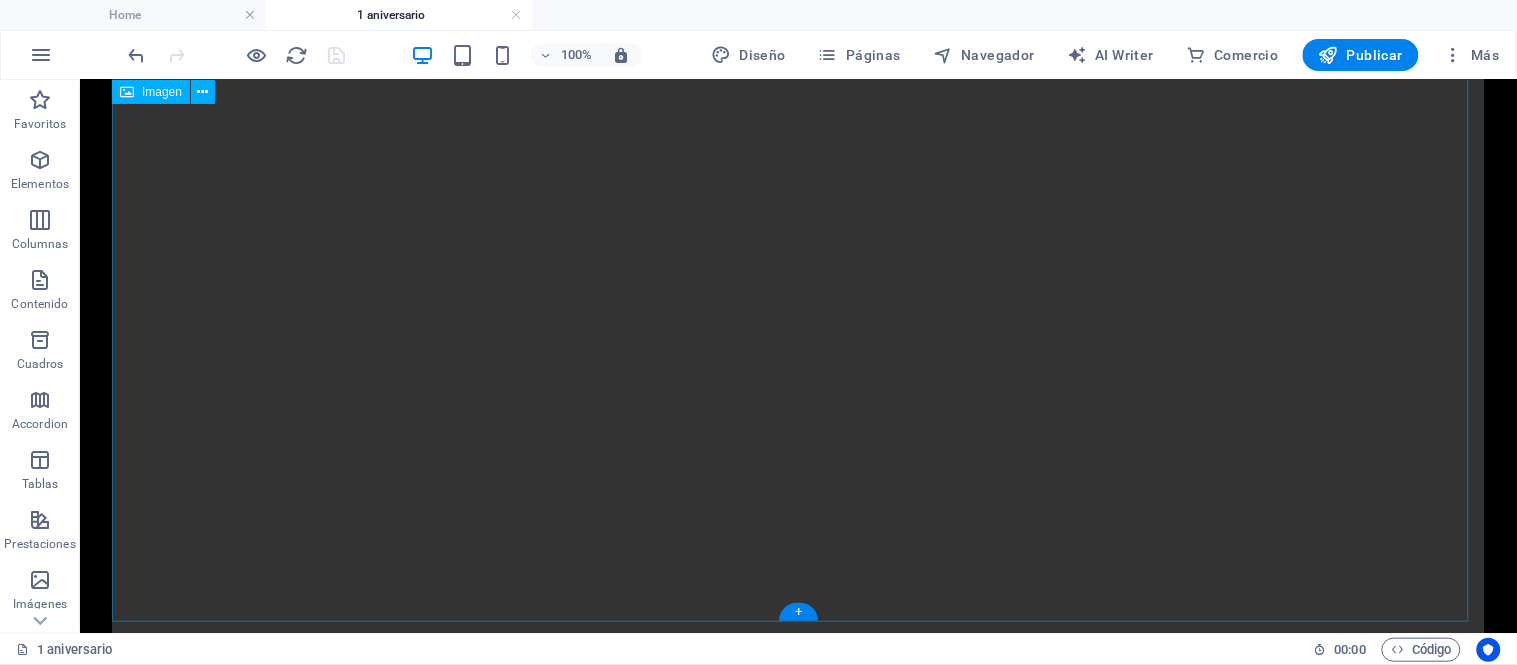 scroll, scrollTop: 3333, scrollLeft: 0, axis: vertical 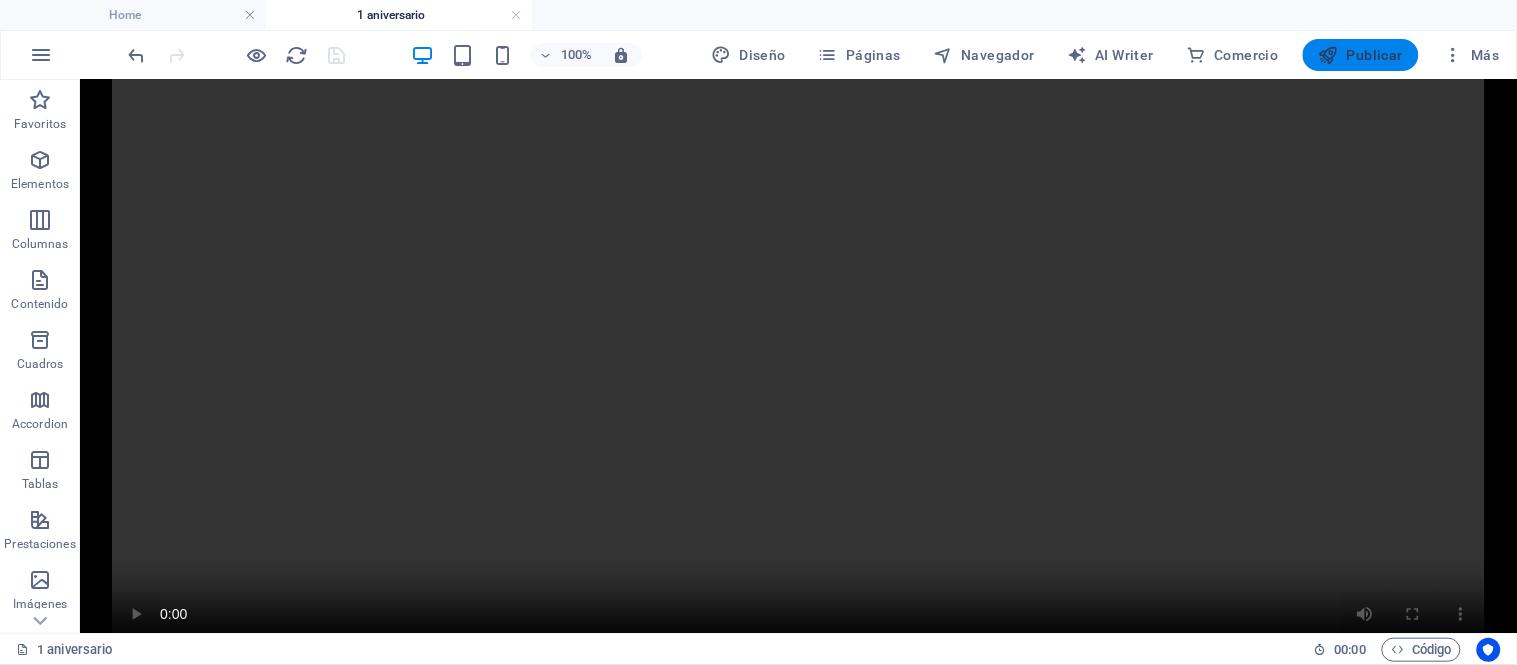 click on "Publicar" at bounding box center (1361, 55) 